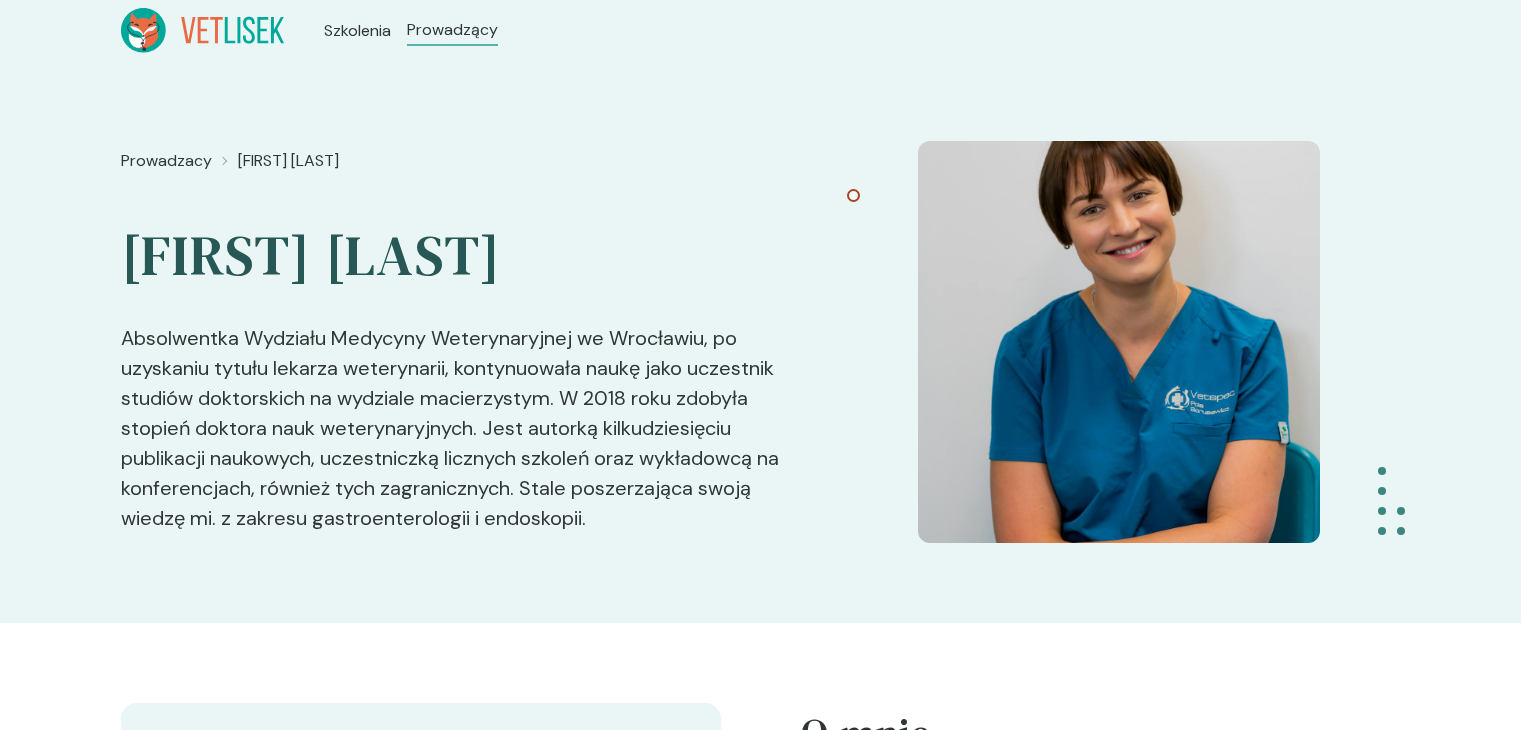 click on "Absolwentka Wydziału Medycyny Weterynaryjnej we Wrocławiu, po uzyskaniu tytułu lekarza weterynarii, kontynuowała naukę jako uczestnik studiów doktorskich na wydziale macierzystym. W 2018 roku zdobyła stopień doktora nauk weterynaryjnych. Jest autorką kilkudziesięciu publikacji naukowych, uczestniczką licznych szkoleń oraz wykładowcą na konferencjach, również tych zagranicznych. Stale poszerzająca swoją wiedzę mi. z zakresu gastroenterologii i endoskopii." at bounding box center (469, 412) 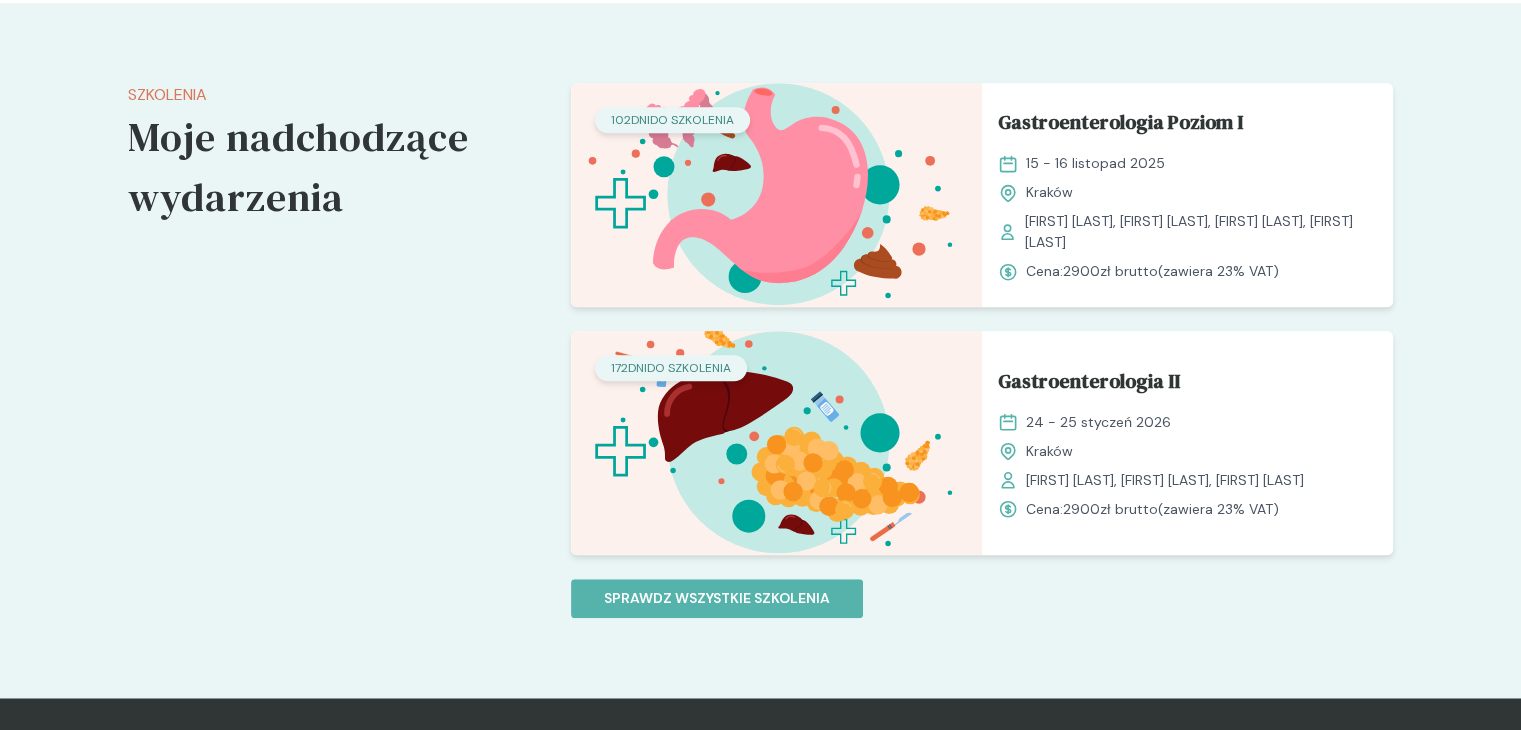 scroll, scrollTop: 1400, scrollLeft: 0, axis: vertical 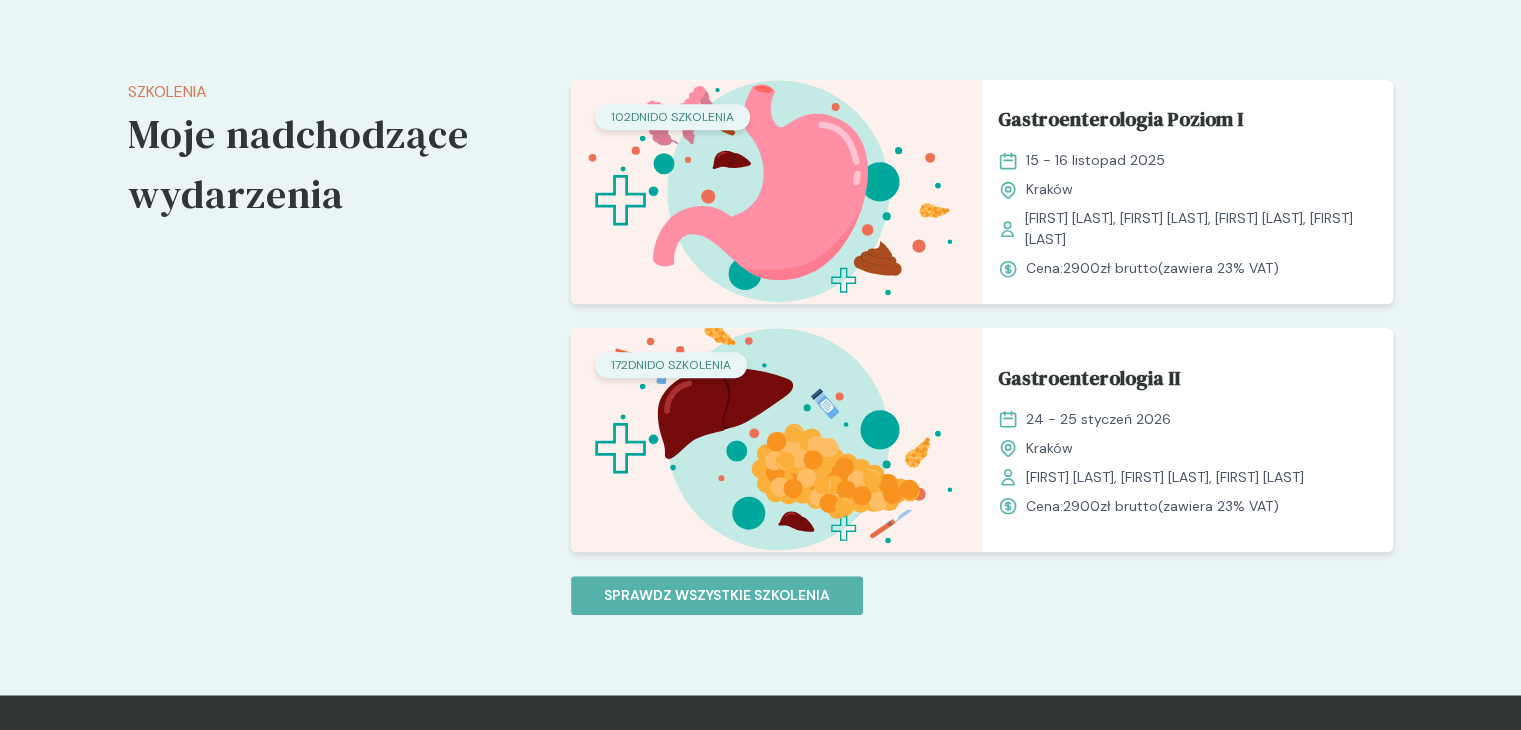 click at bounding box center (776, 192) 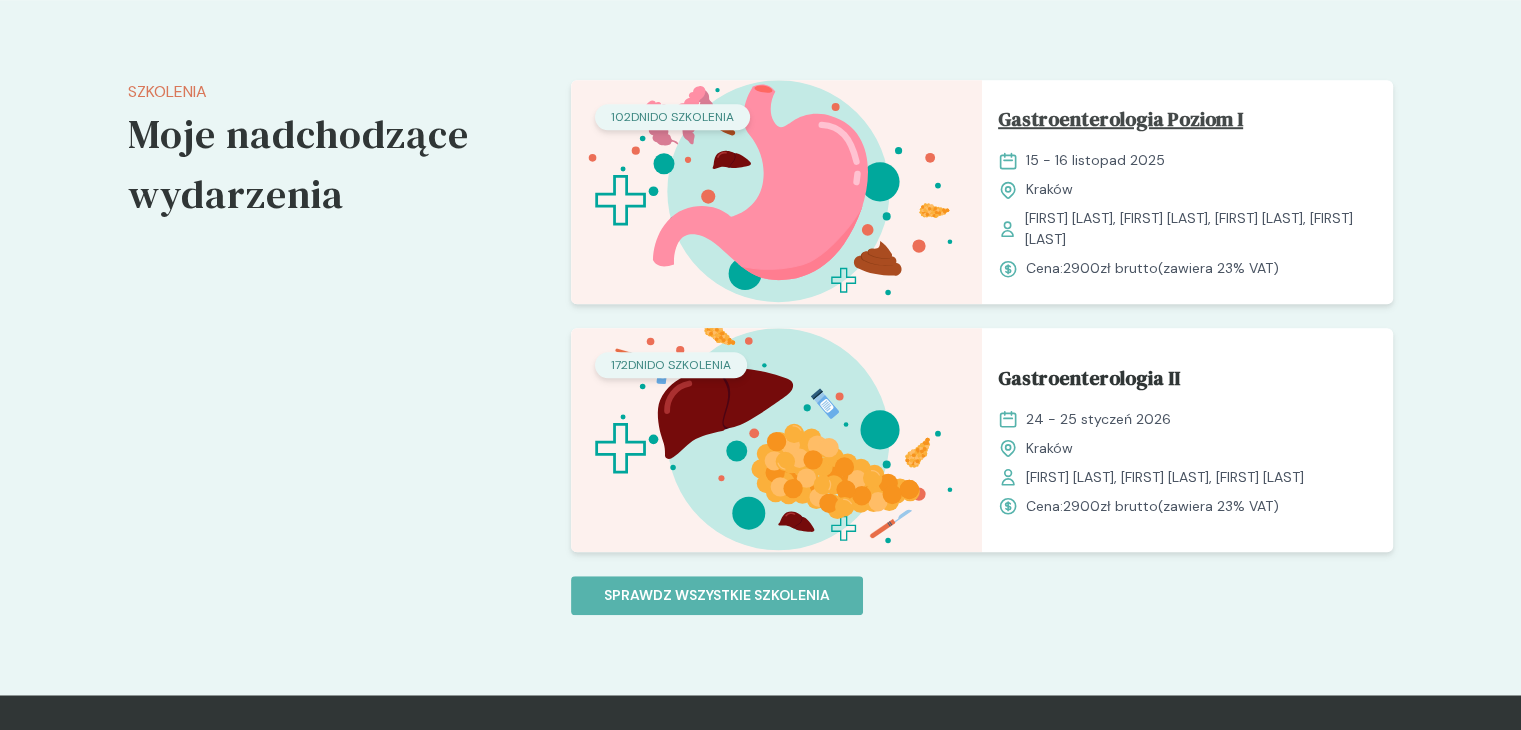 click on "Gastroenterologia Poziom I" at bounding box center (1120, 123) 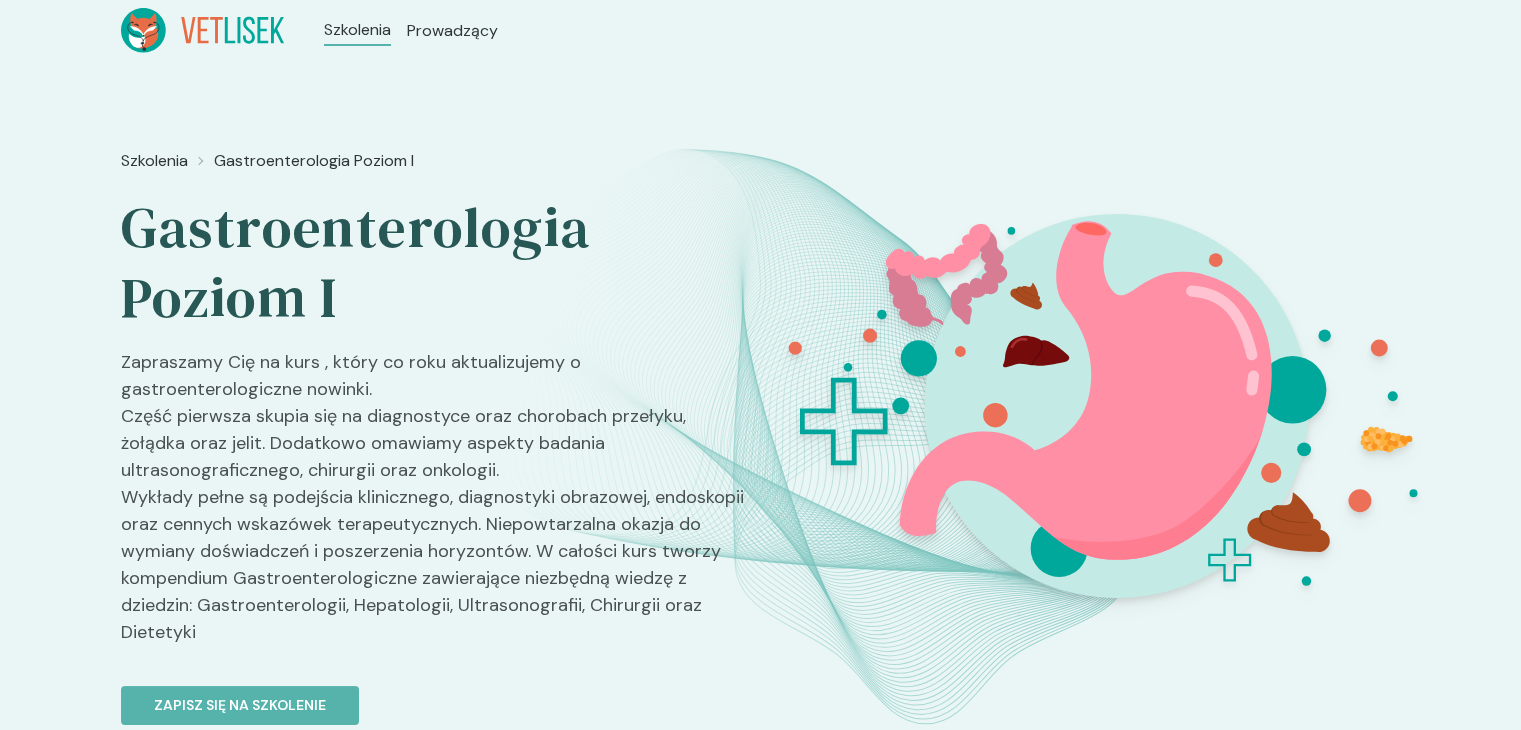 click on "Zapraszamy Cię na kurs , który co roku aktualizujemy o gastroenterologiczne nowinki. Część pierwsza skupia się na diagnostyce oraz chorobach przełyku, żołądka oraz jelit. Dodatkowo omawiamy aspekty badania ultrasonograficznego, chirurgii oraz onkologii. Wykłady pełne są podejścia klinicznego, diagnostyki obrazowej, endoskopii oraz cennych wskazówek terapeutycznych. Niepowtarzalna okazja do wymiany doświadczeń i poszerzenia horyzontów. W całości kurs tworzy kompendium Gastroenterologiczne zawierające niezbędną wiedzę z dziedzin: Gastroenterologii, Hepatologii, Ultrasonografii, Chirurgii oraz Dietetyki" at bounding box center [433, 505] 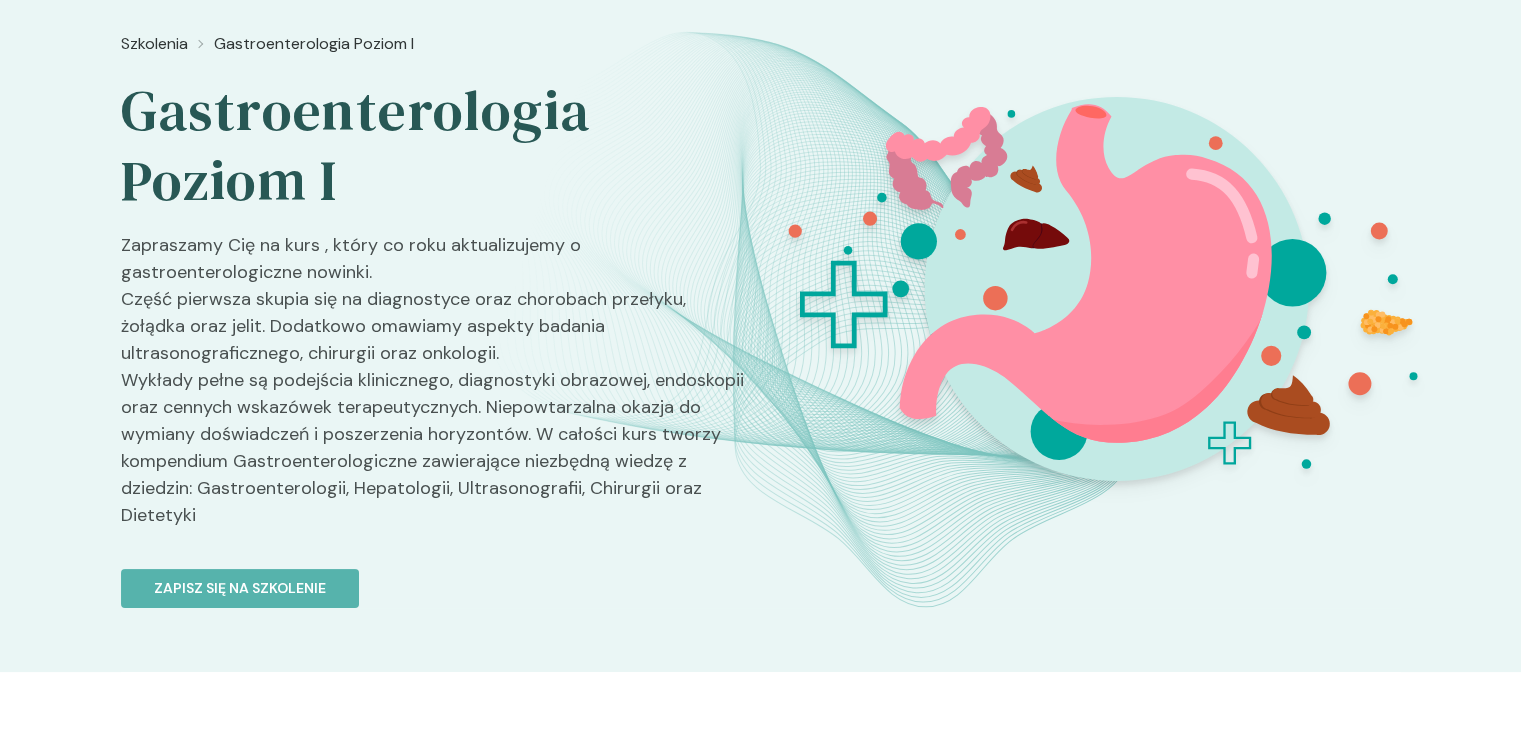 scroll, scrollTop: 120, scrollLeft: 0, axis: vertical 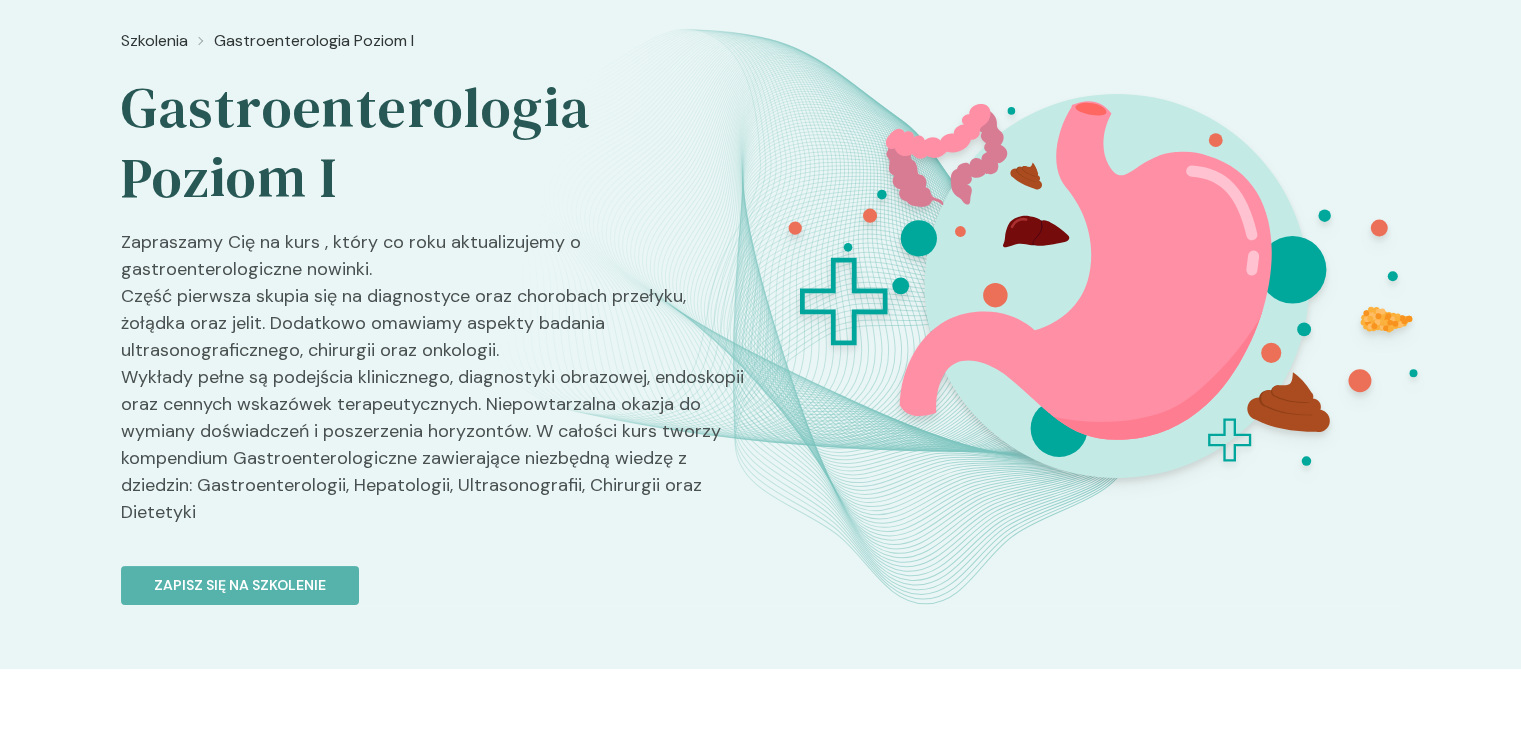 click on "Zapraszamy Cię na kurs , który co roku aktualizujemy o gastroenterologiczne nowinki. Część pierwsza skupia się na diagnostyce oraz chorobach przełyku, żołądka oraz jelit. Dodatkowo omawiamy aspekty badania ultrasonograficznego, chirurgii oraz onkologii. Wykłady pełne są podejścia klinicznego, diagnostyki obrazowej, endoskopii oraz cennych wskazówek terapeutycznych. Niepowtarzalna okazja do wymiany doświadczeń i poszerzenia horyzontów. W całości kurs tworzy kompendium Gastroenterologiczne zawierające niezbędną wiedzę z dziedzin: Gastroenterologii, Hepatologii, Ultrasonografii, Chirurgii oraz Dietetyki" at bounding box center (433, 385) 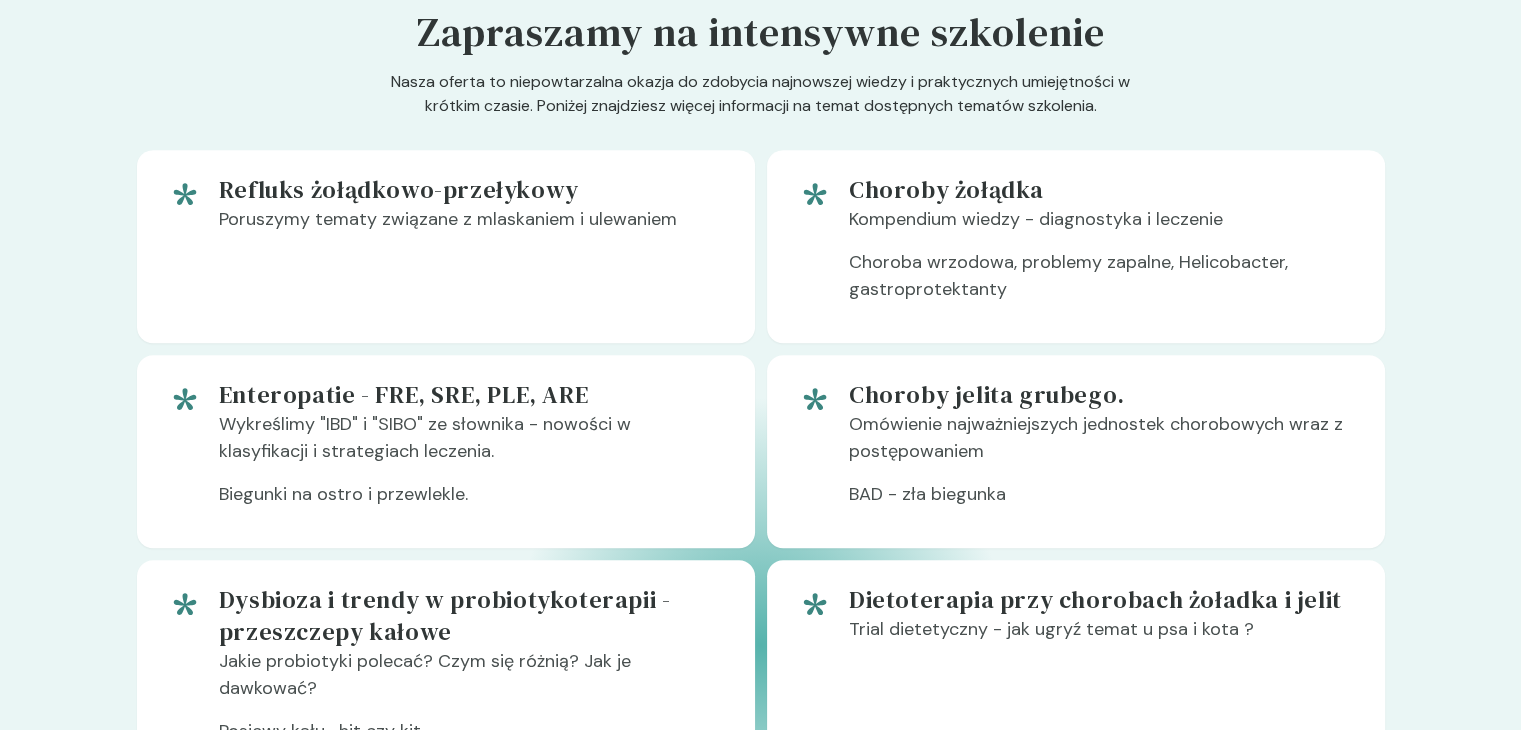scroll, scrollTop: 1160, scrollLeft: 0, axis: vertical 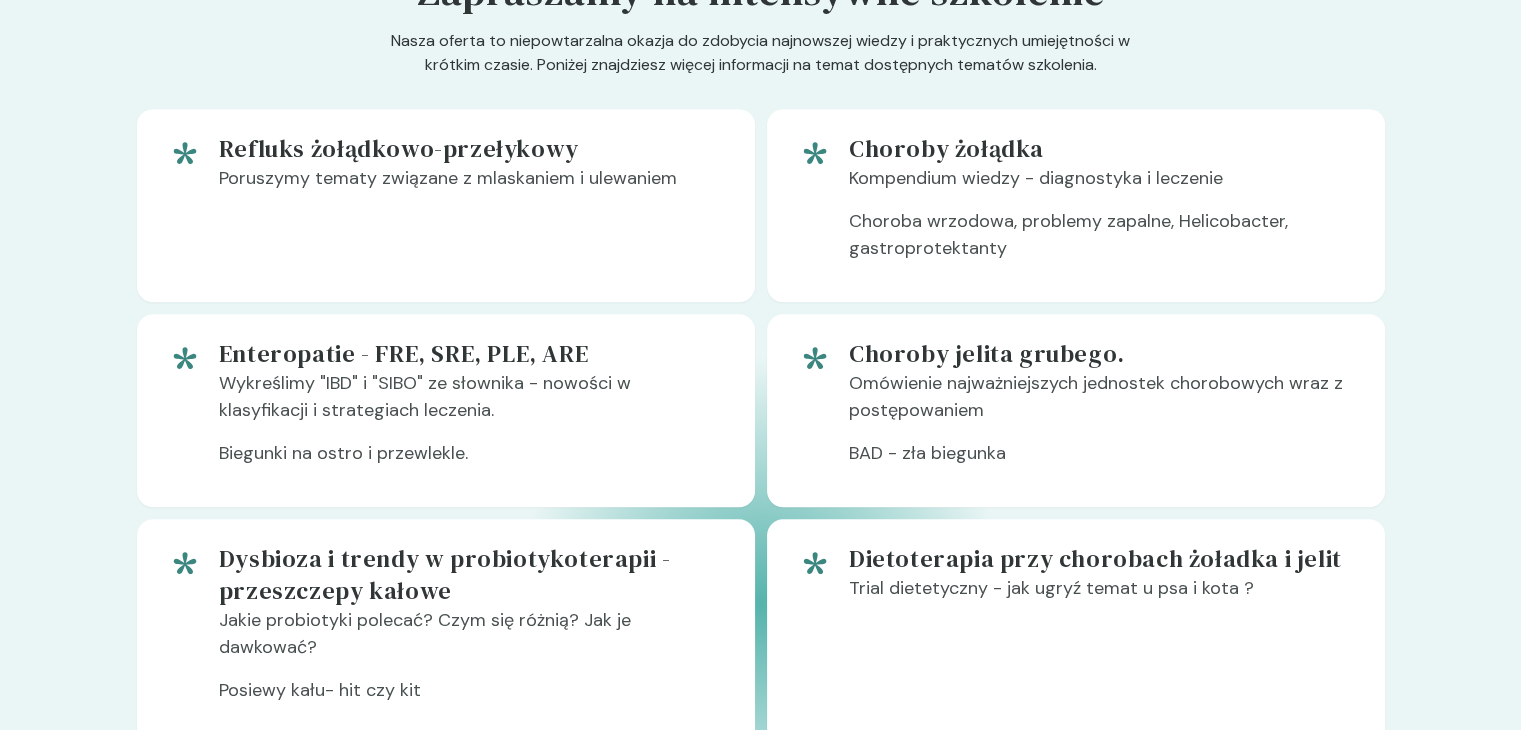 click on "Wykreślimy "IBD" i "SIBO" ze słownika - nowości w klasyfikacji i strategiach leczenia." at bounding box center (471, 405) 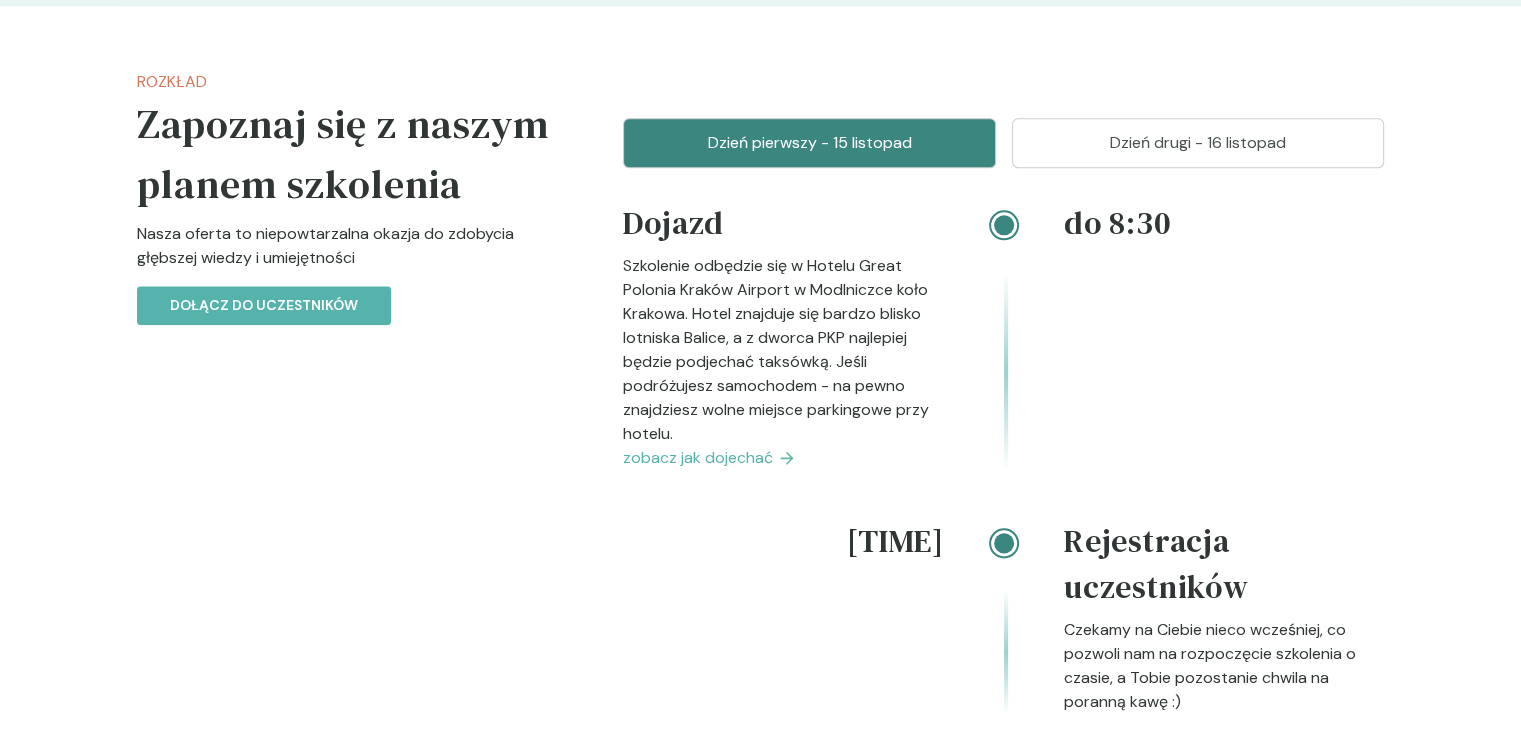 scroll, scrollTop: 2320, scrollLeft: 0, axis: vertical 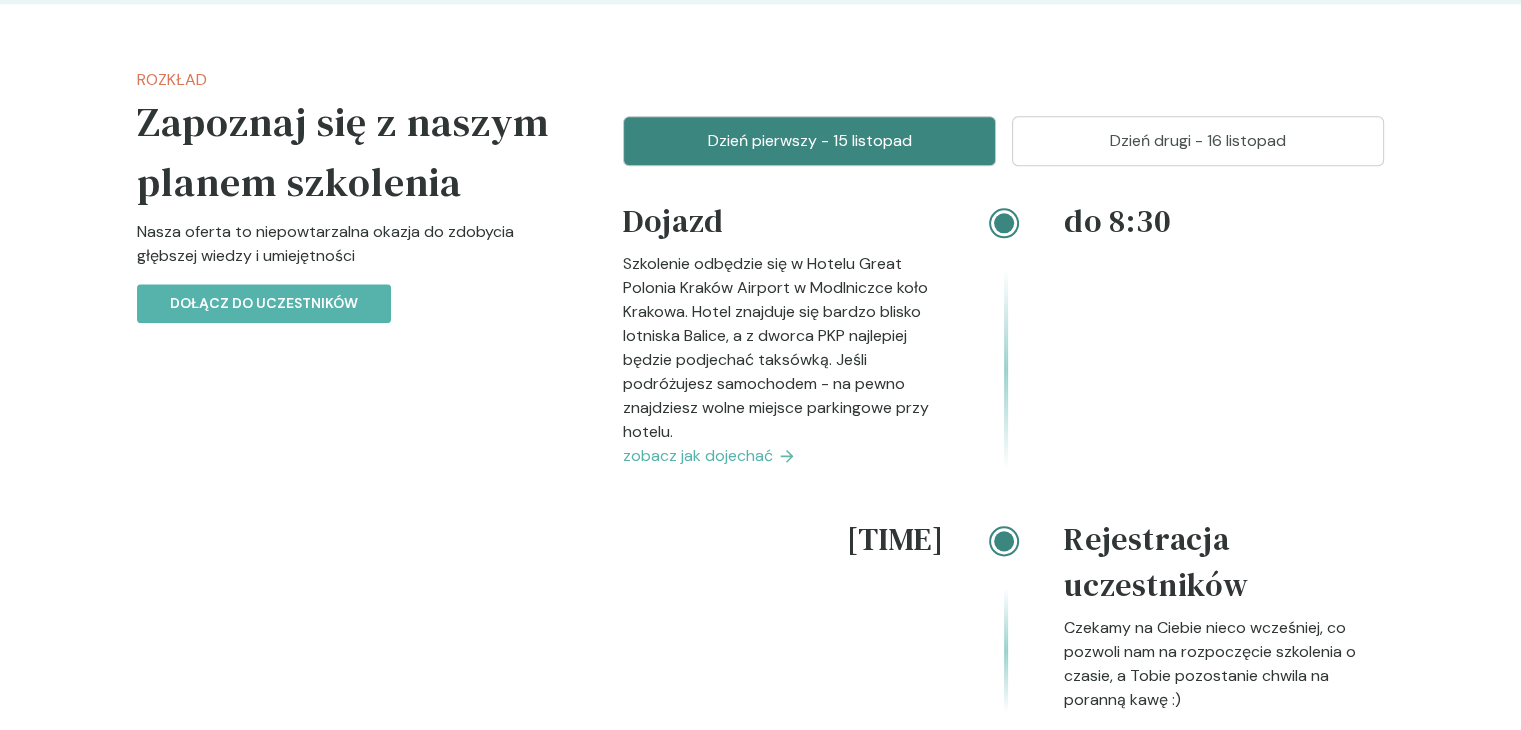 click on "zobacz jak dojechać" at bounding box center [698, 456] 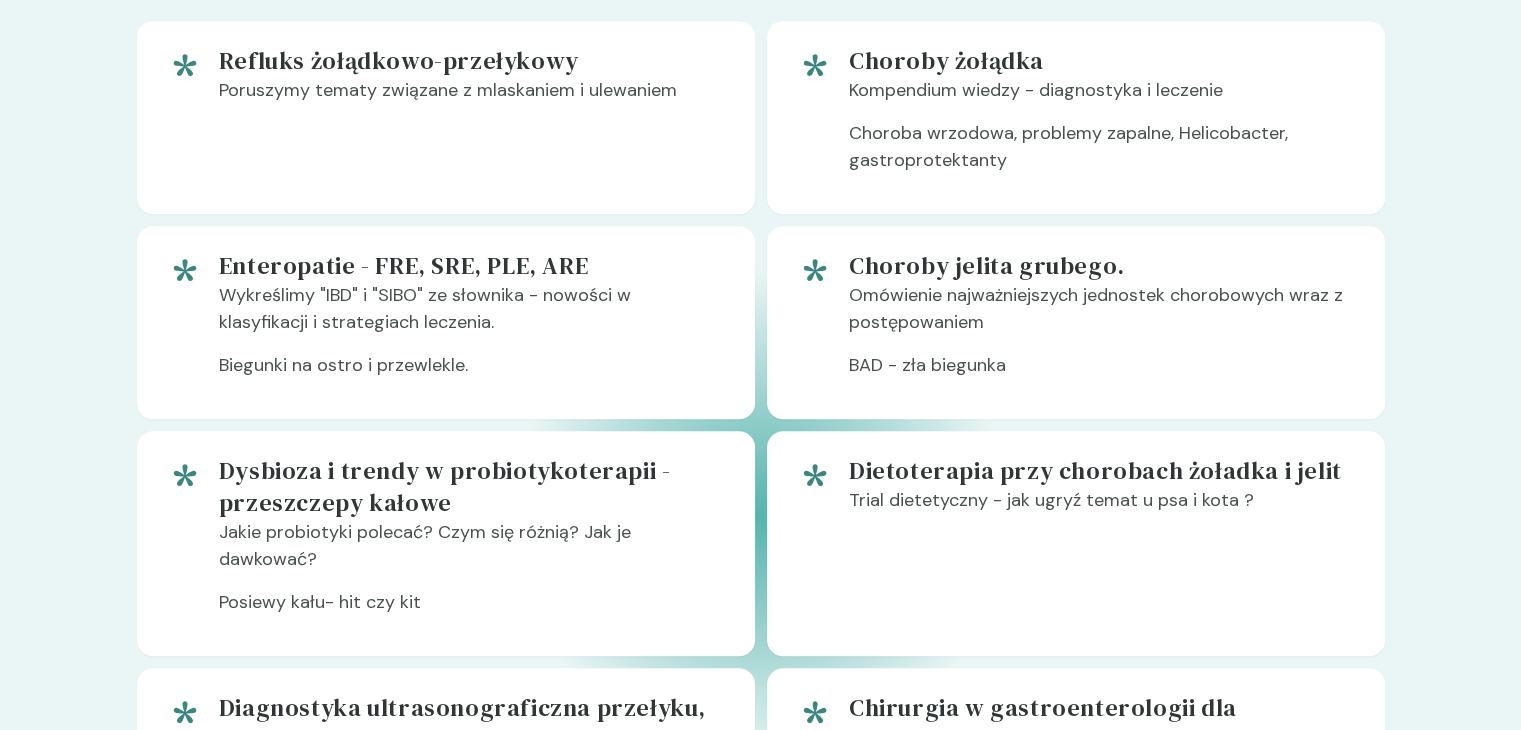 scroll, scrollTop: 1244, scrollLeft: 0, axis: vertical 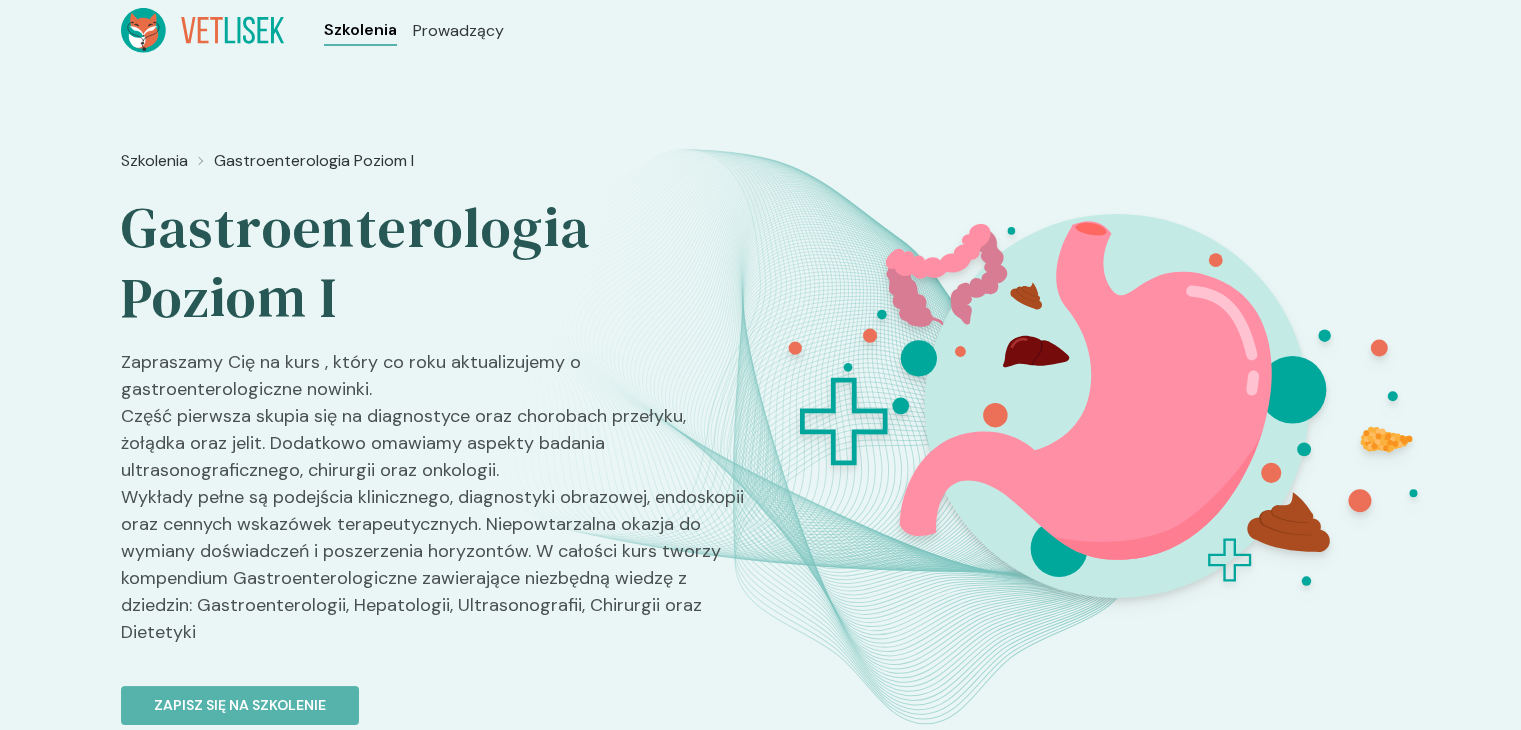 click on "Szkolenia" at bounding box center [360, 30] 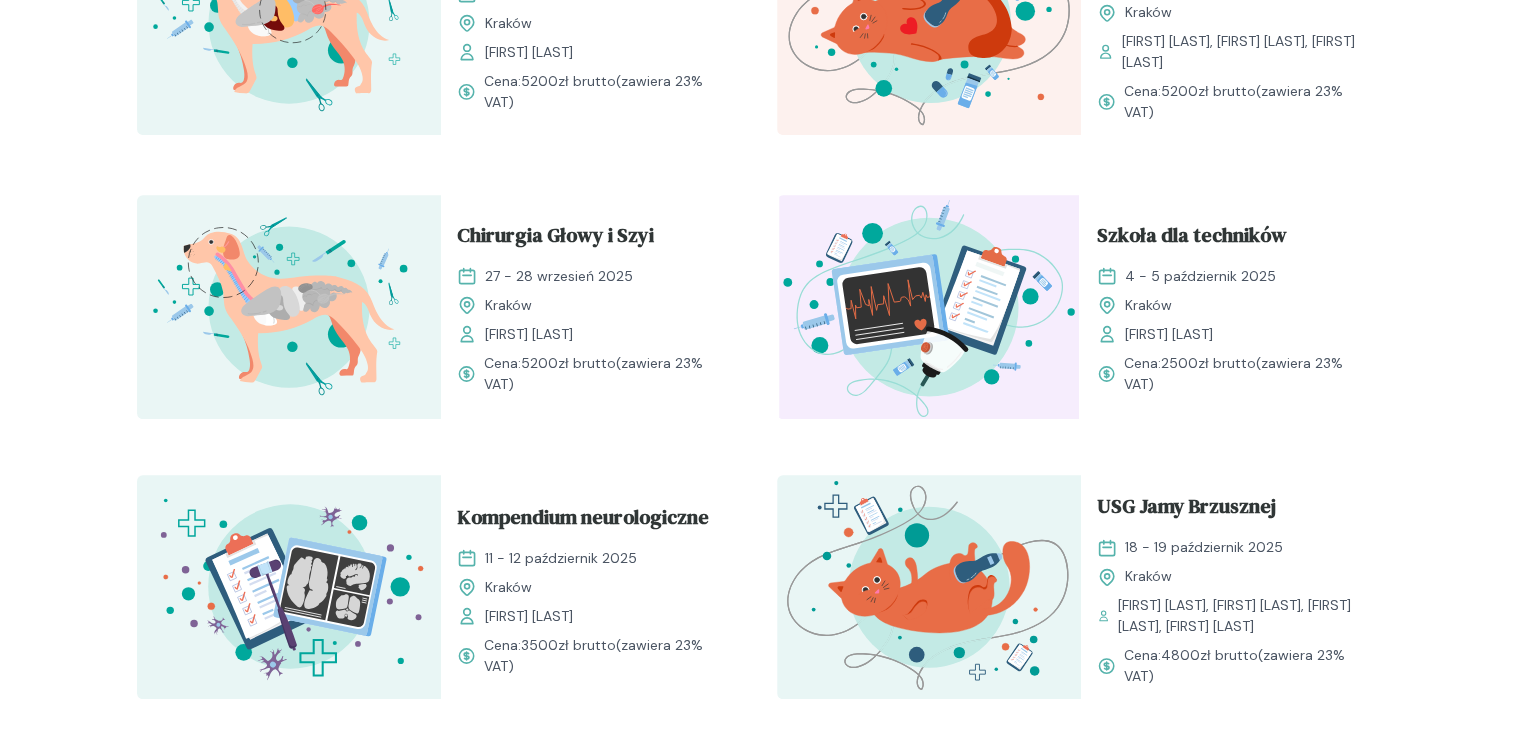 scroll, scrollTop: 840, scrollLeft: 0, axis: vertical 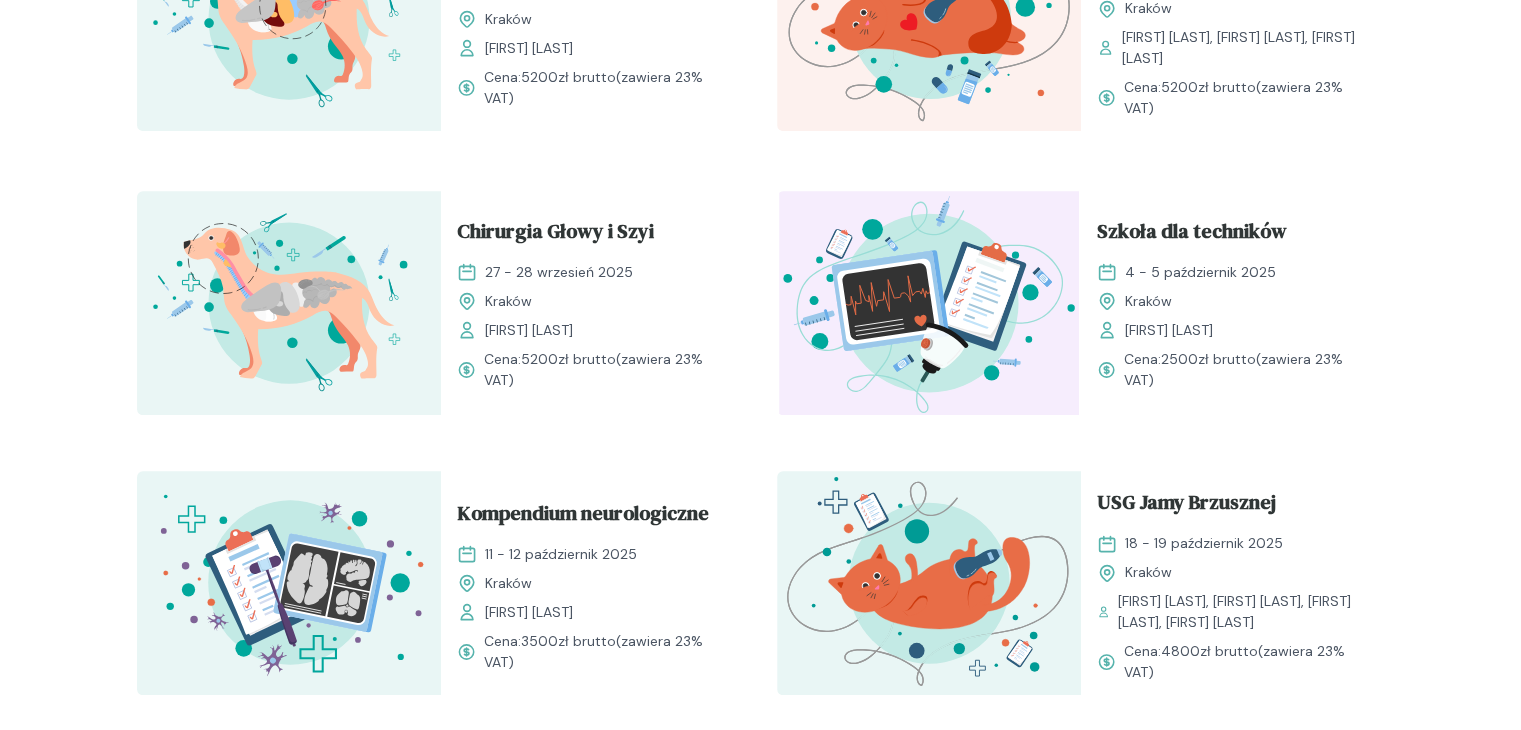 click on "18 - 19 październik 2025" at bounding box center (1233, 543) 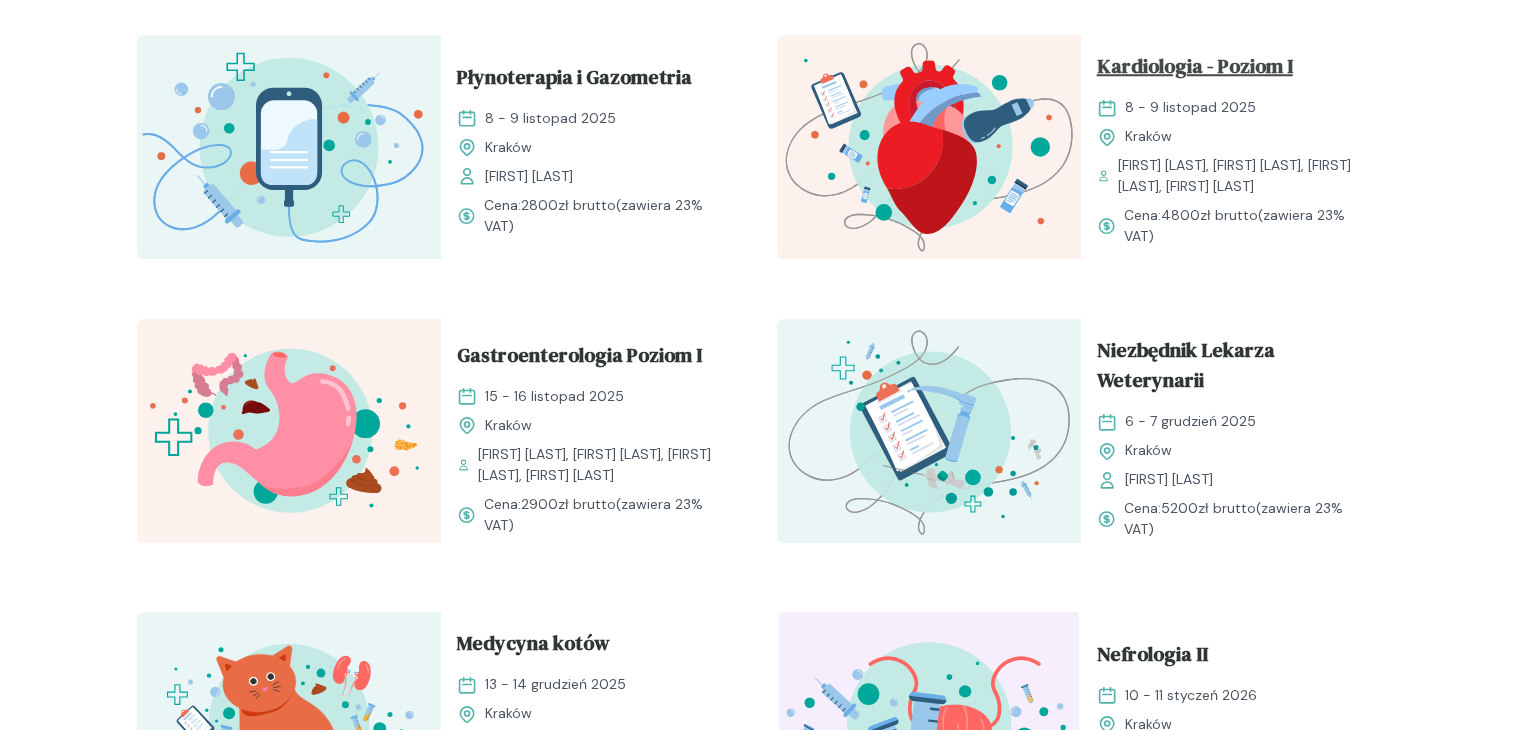 scroll, scrollTop: 1800, scrollLeft: 0, axis: vertical 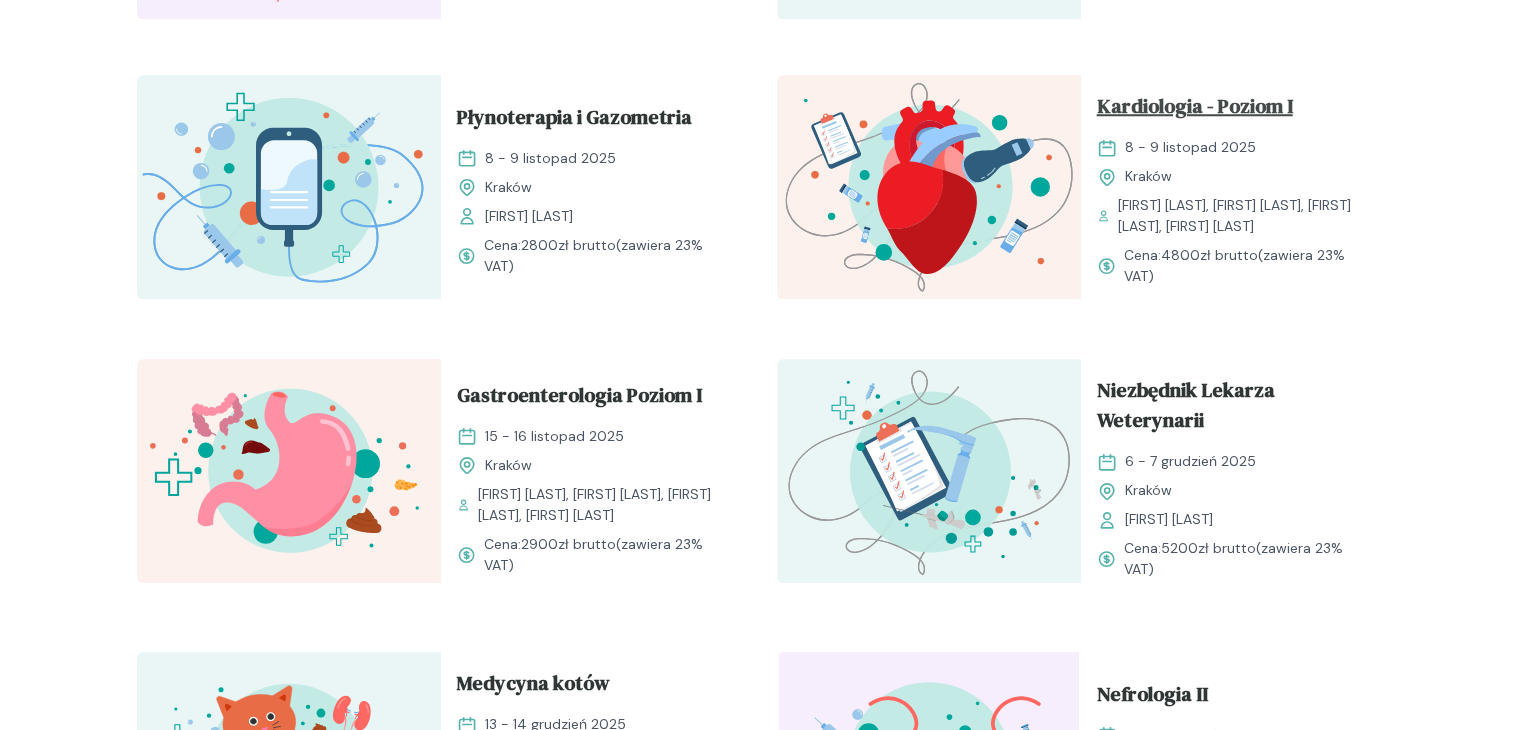 click on "Kardiologia - Poziom I" at bounding box center (1195, 110) 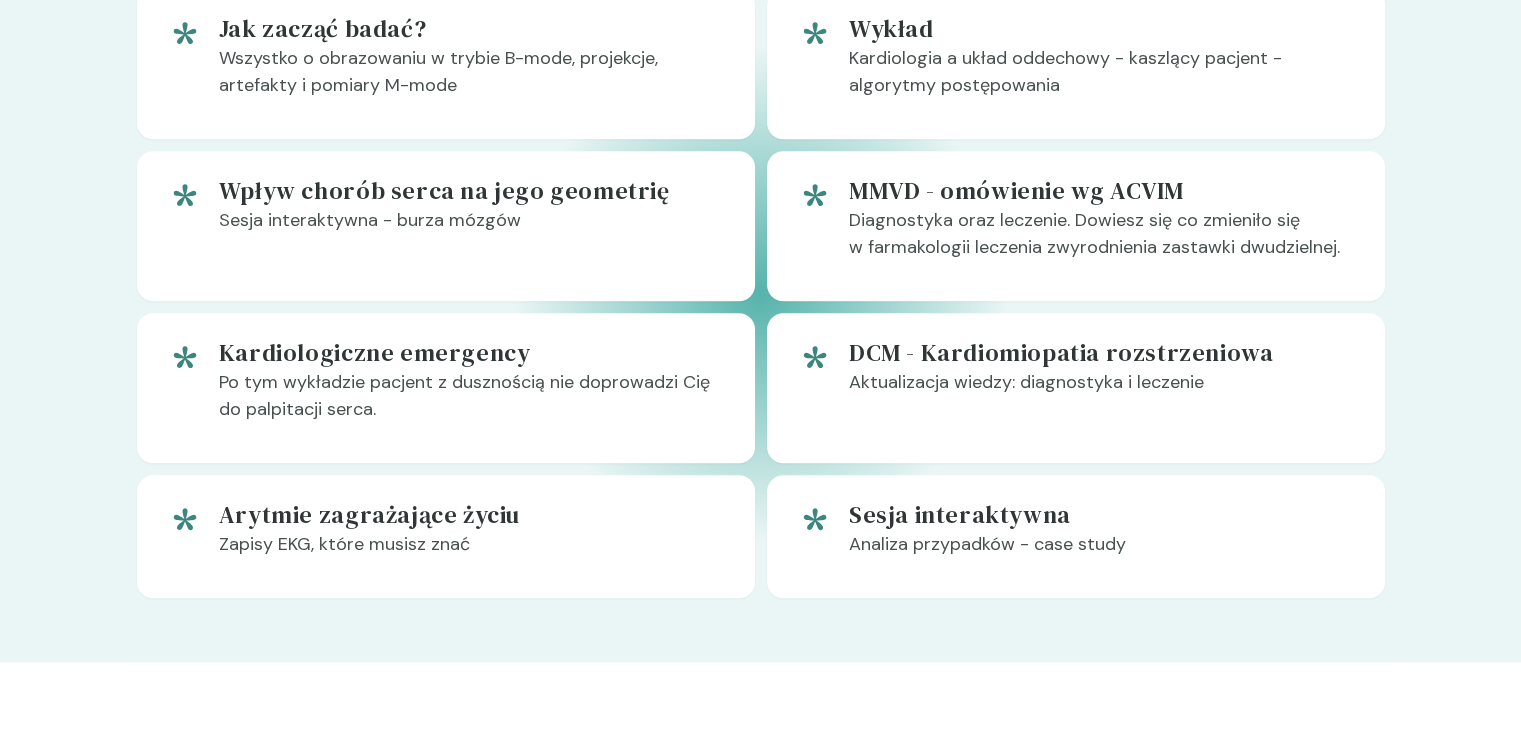 scroll, scrollTop: 1240, scrollLeft: 0, axis: vertical 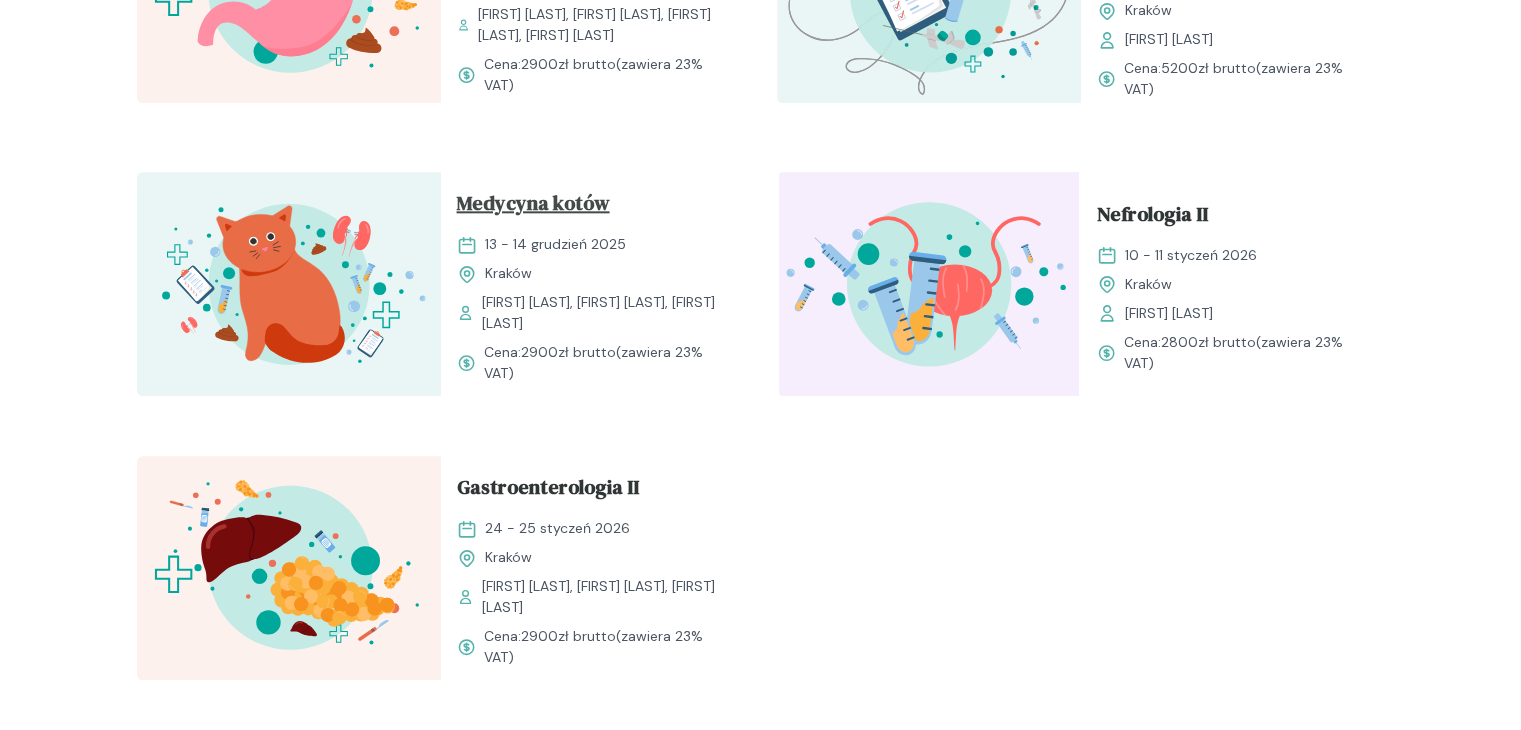 click on "Medycyna kotów" at bounding box center [533, 207] 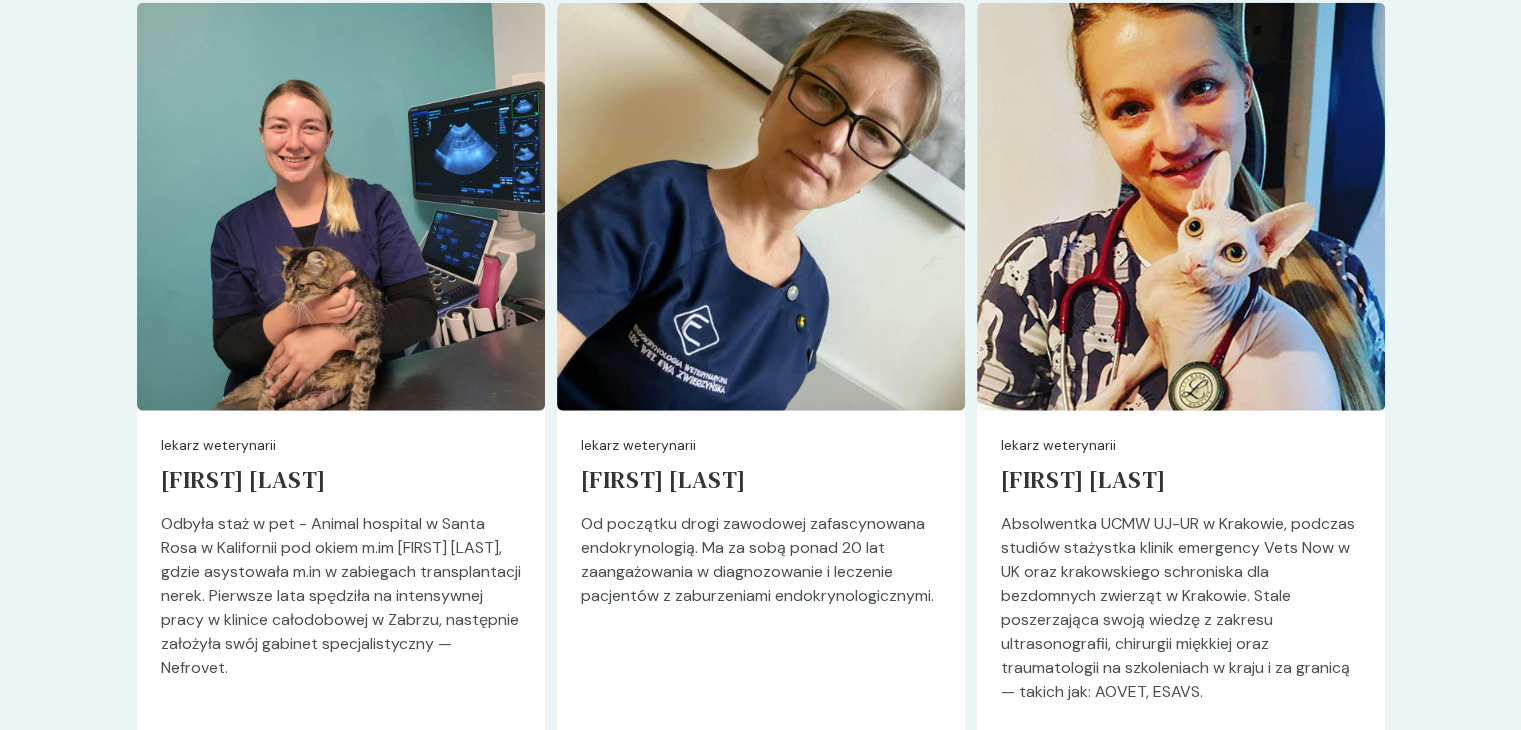 scroll, scrollTop: 5040, scrollLeft: 0, axis: vertical 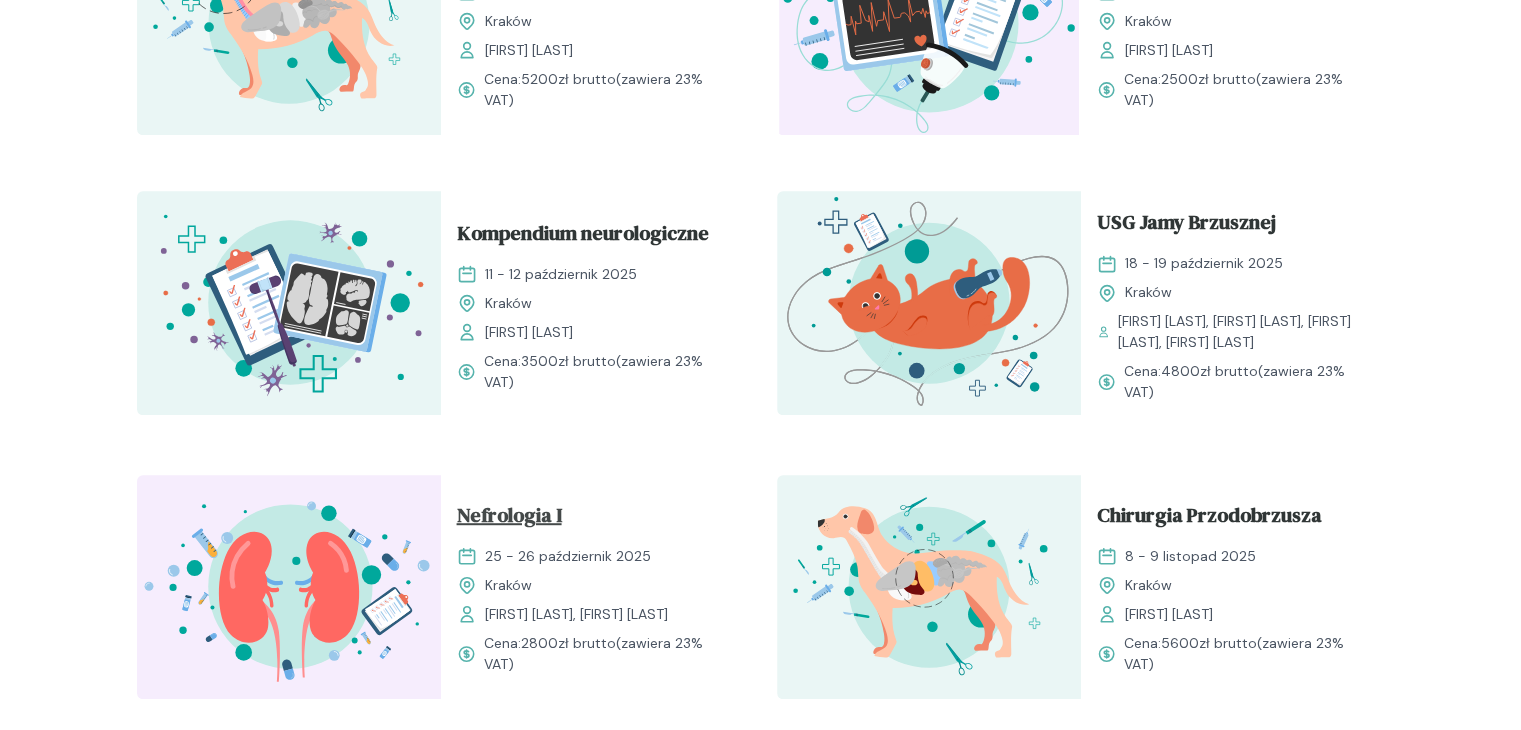 click on "Nefrologia I" at bounding box center [509, 519] 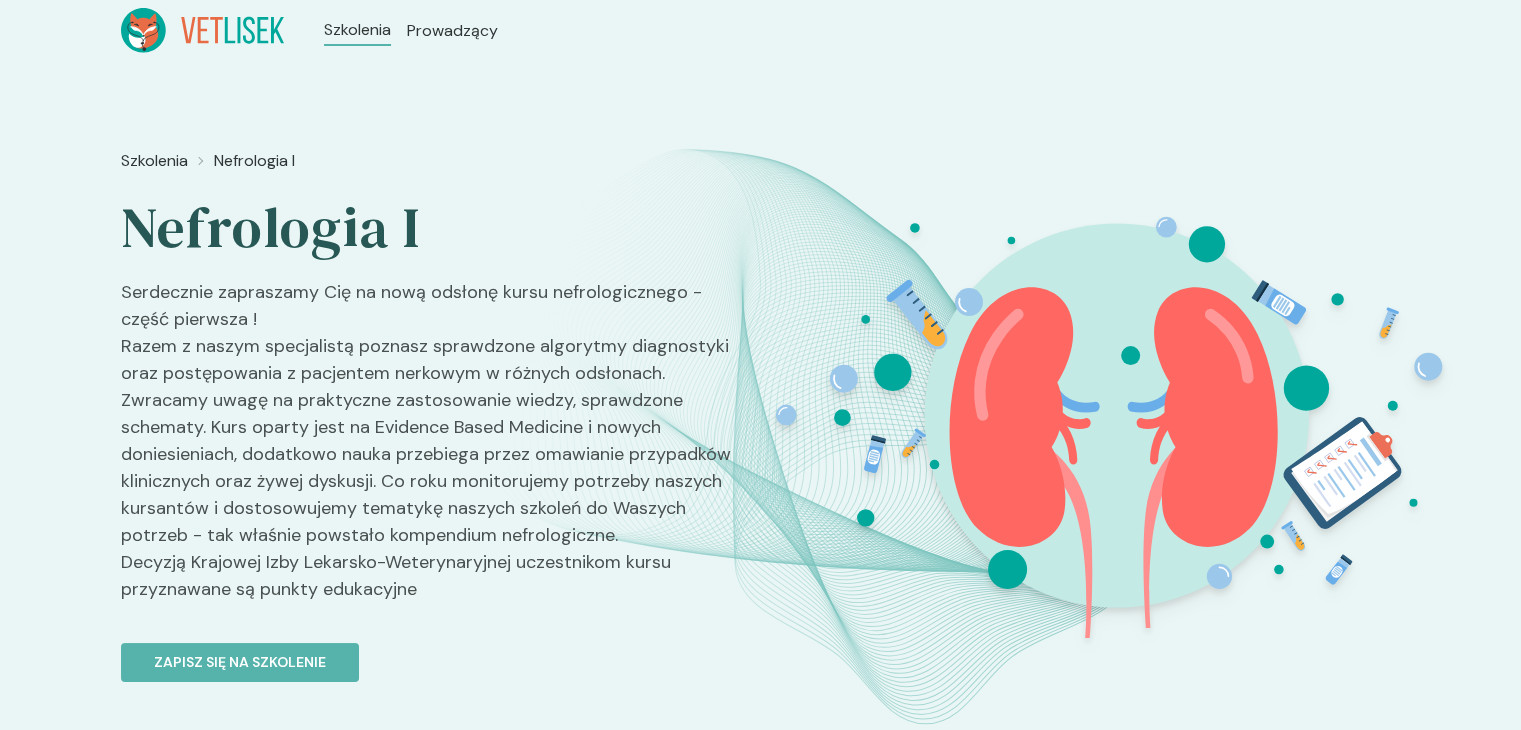 click on "Szkolenia Nefrologia I Nefrologia I Serdecznie zapraszamy Cię na nową odsłonę kursu nefrologicznego - część pierwsza ! Razem z naszym specjalistą poznasz sprawdzone algorytmy diagnostyki oraz postępowania z pacjentem nerkowym w różnych odsłonach. Zwracamy uwagę na praktyczne zastosowanie wiedzy, sprawdzone schematy. Kurs oparty jest na Evidence Based Medicine i nowych doniesieniach, dodatkowo nauka przebiega przez omawianie przypadków klinicznych oraz żywej dyskusji. Co roku monitorujemy potrzeby naszych kursantów i dostosowujemy tematykę naszych szkoleń do Waszych potrzeb - tak właśnie powstało kompendium nefrologiczne. Decyzją Krajowej Izby Lekarsko-Weterynaryjnej uczestnikom kursu przyznawane są punkty edukacyjne Zapisz się na szkolenie" at bounding box center [433, 496] 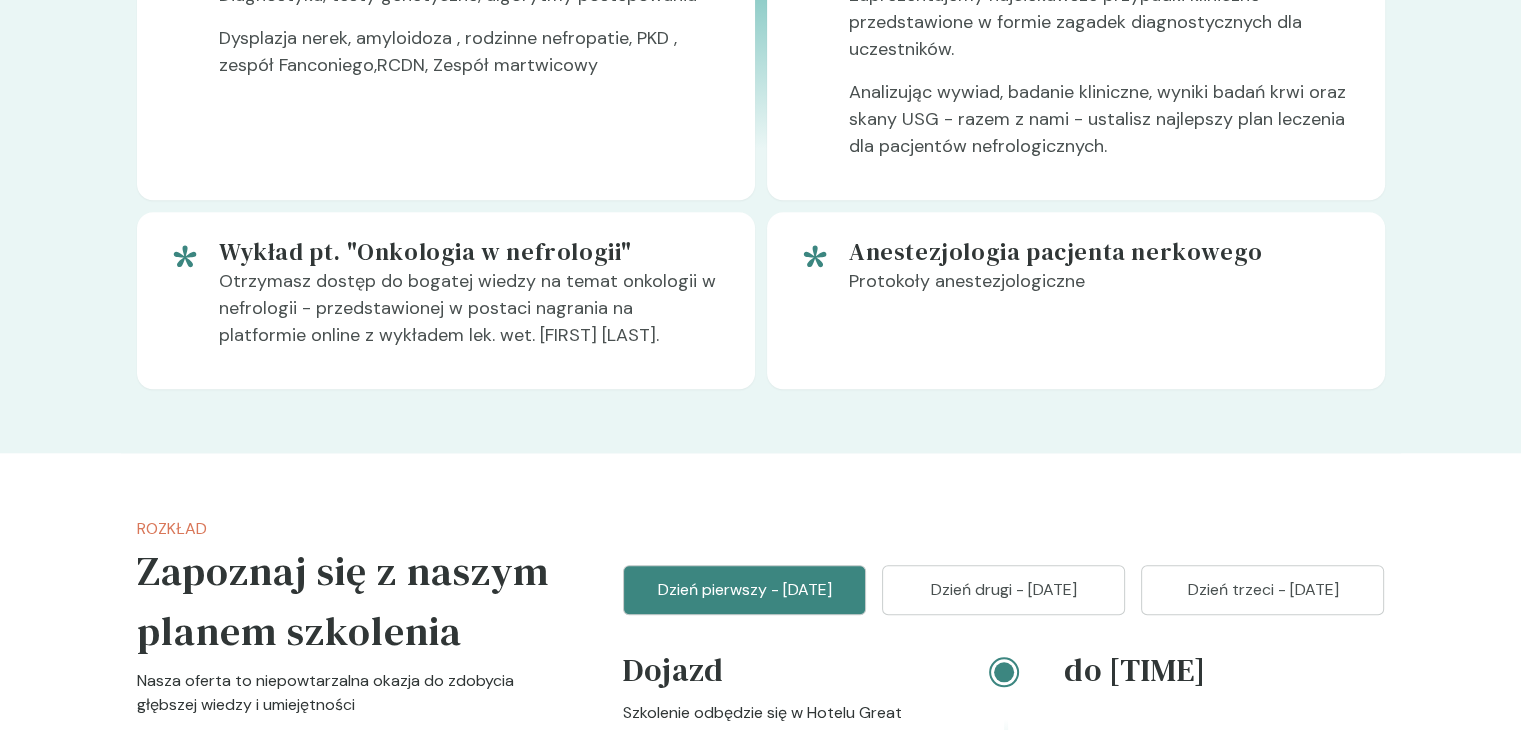 scroll, scrollTop: 1920, scrollLeft: 0, axis: vertical 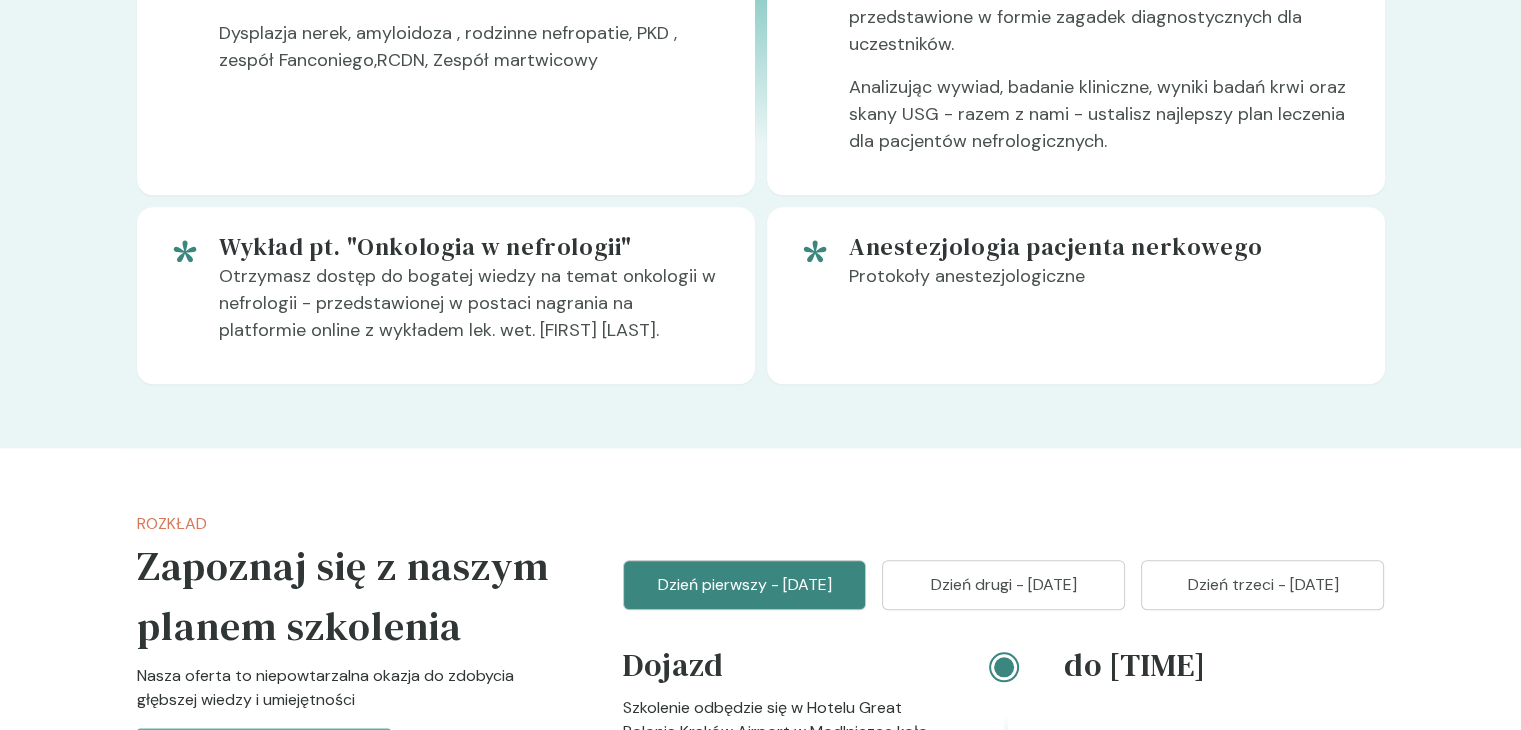click on "Dzień drugi - [DATE]" at bounding box center (1003, 585) 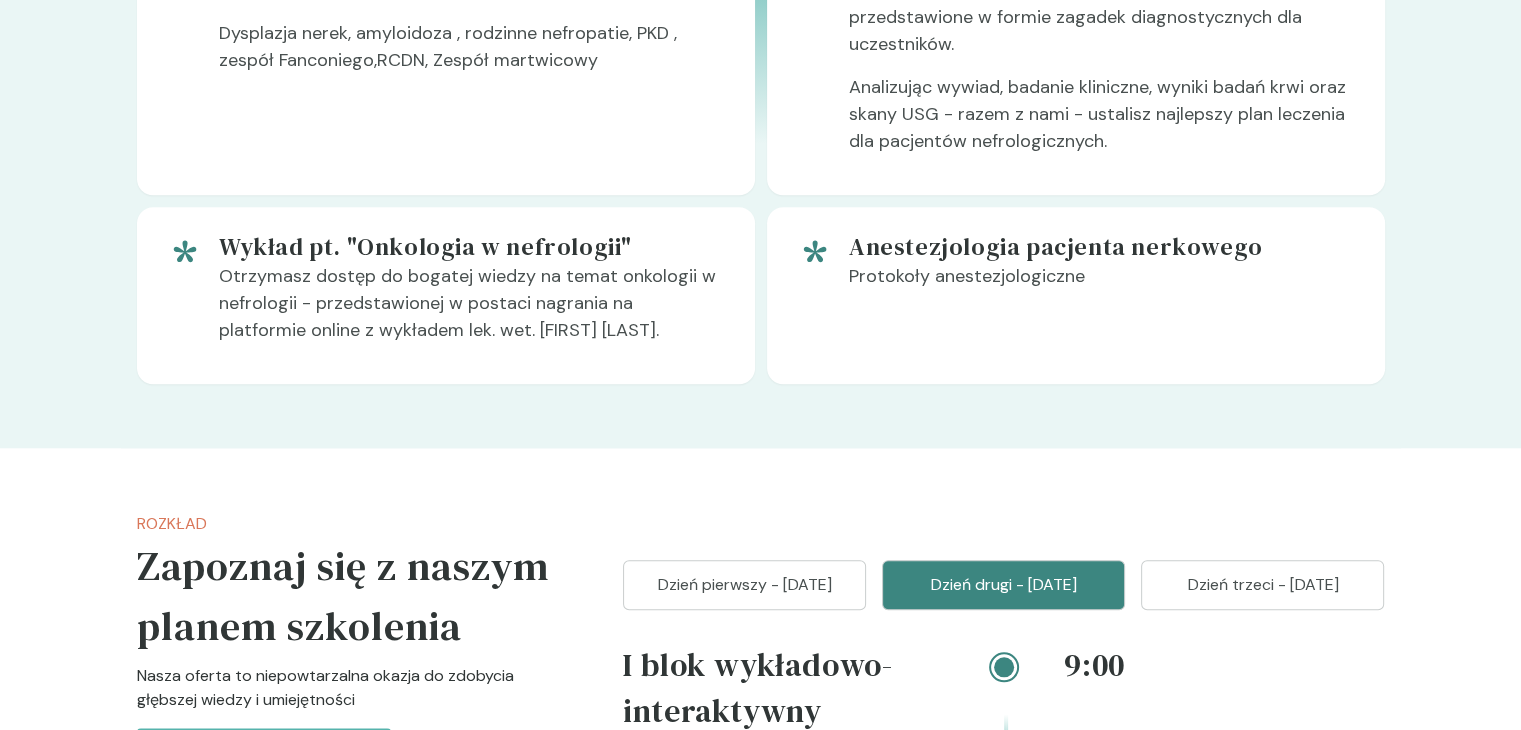 type 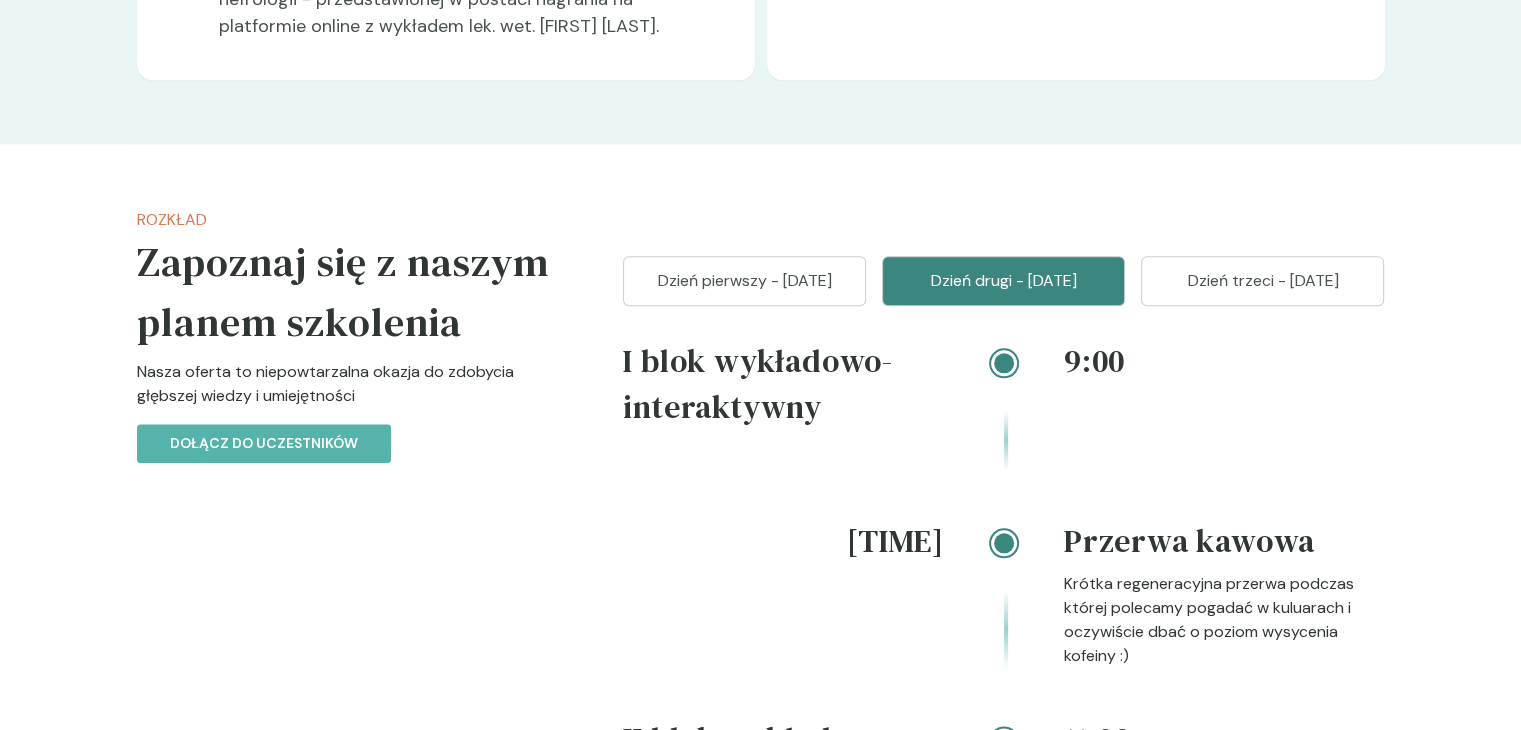 scroll, scrollTop: 2200, scrollLeft: 0, axis: vertical 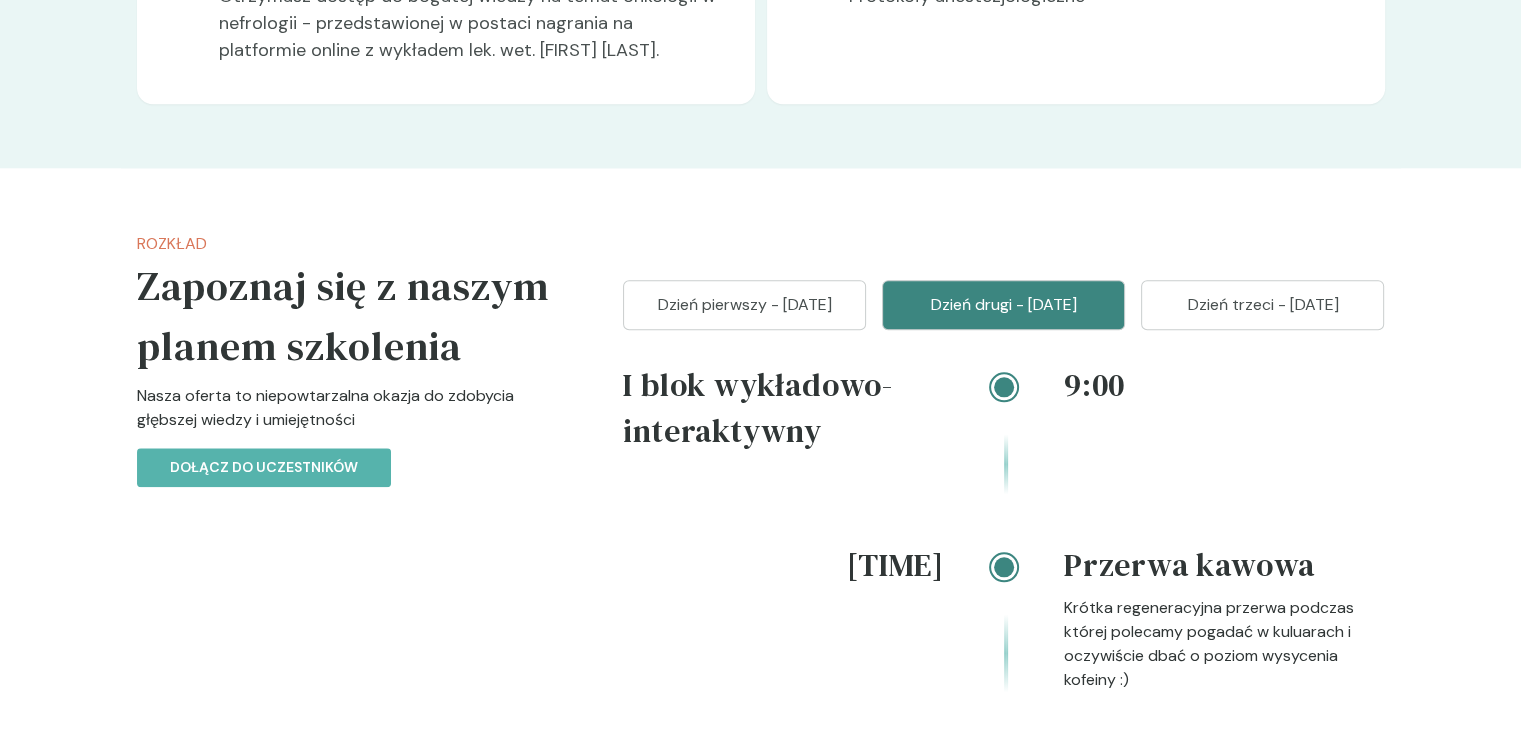 click on "Dzień trzeci - [DATE]" at bounding box center [1262, 305] 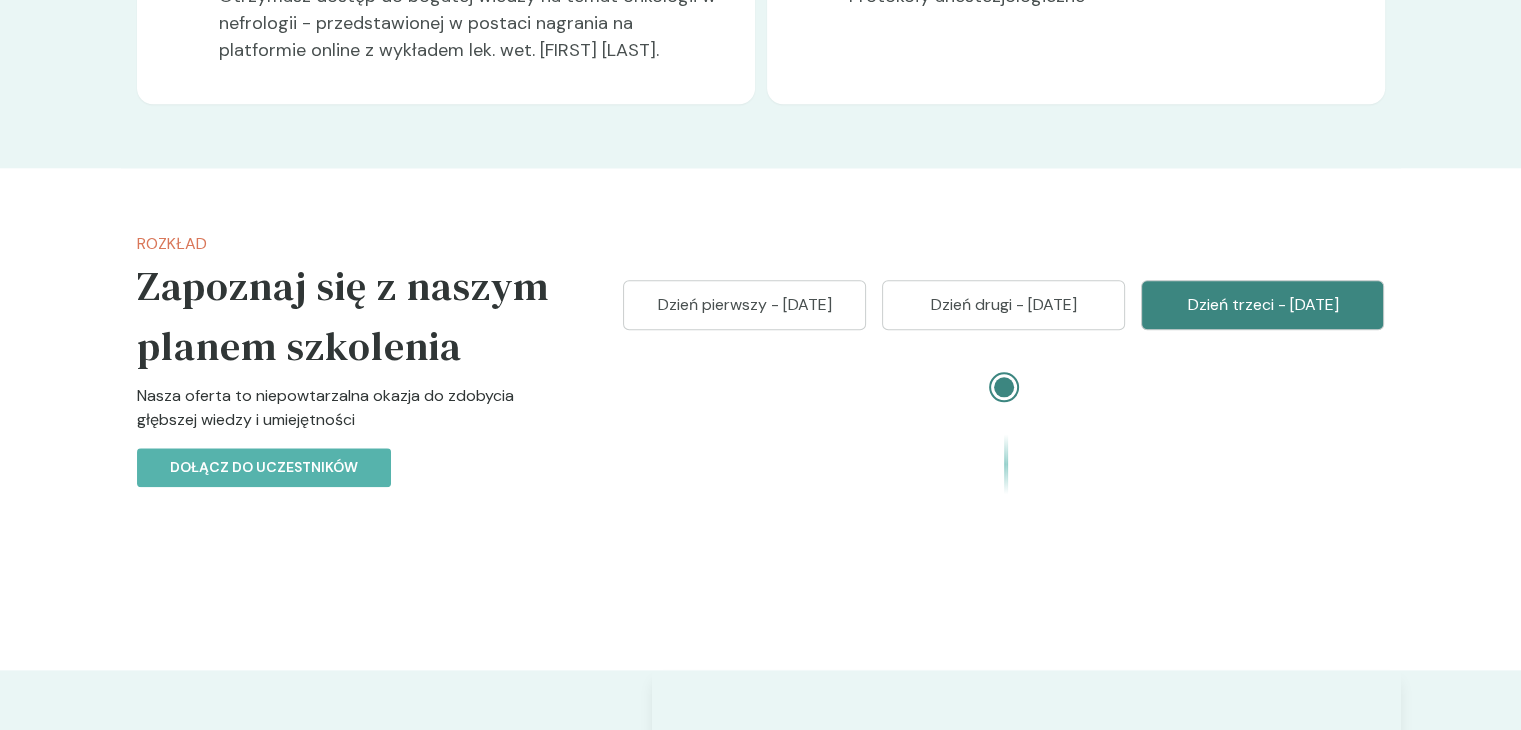 type 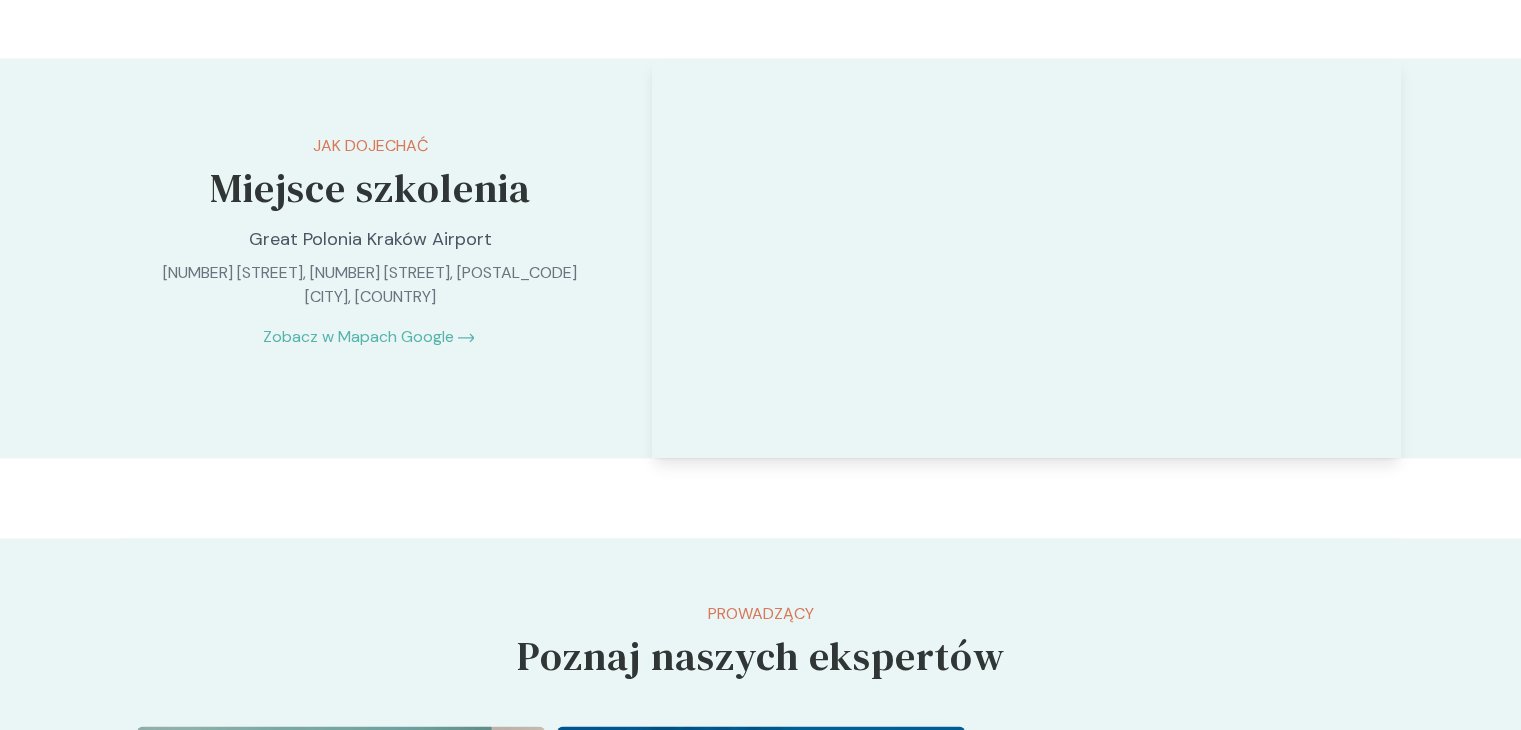 scroll, scrollTop: 2840, scrollLeft: 0, axis: vertical 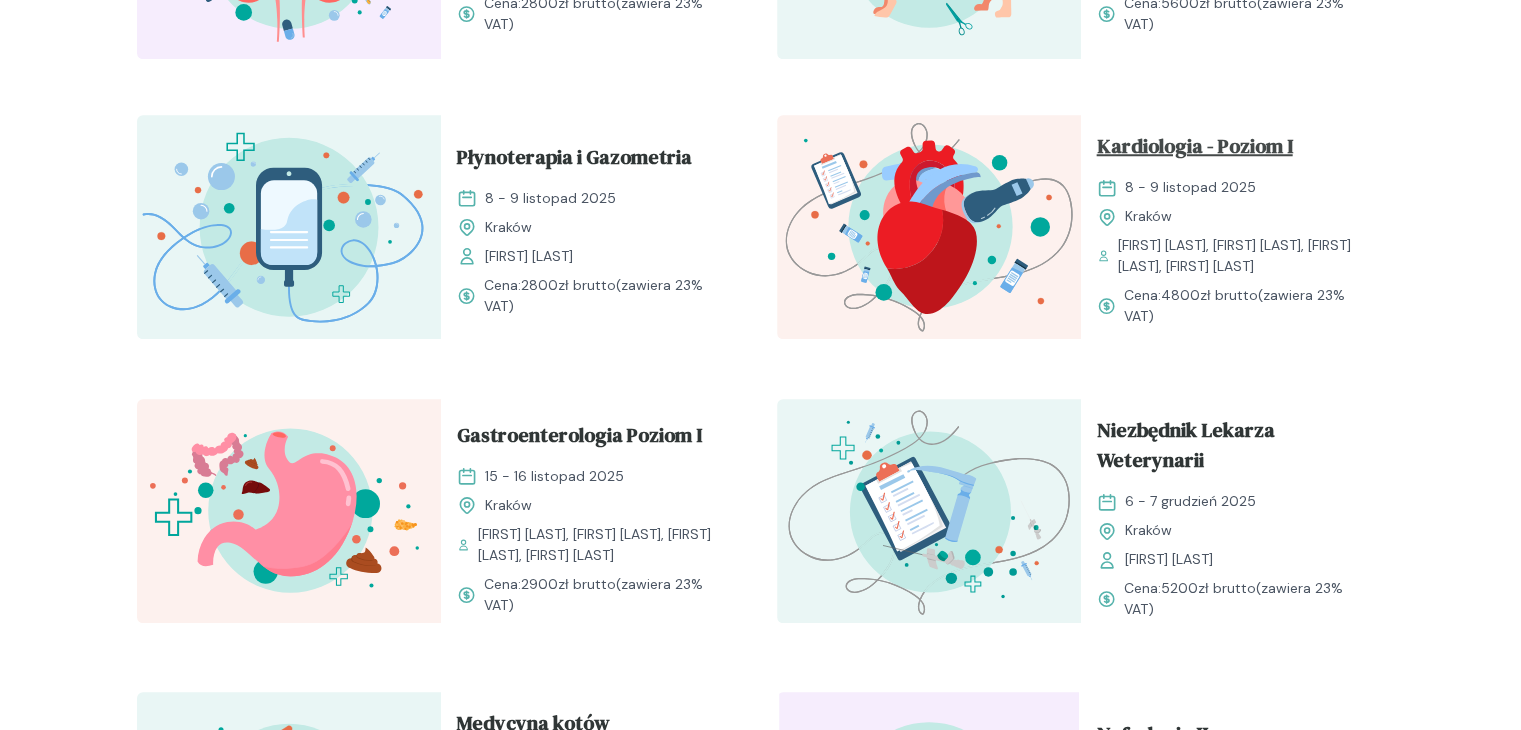 click on "Kardiologia - Poziom I" at bounding box center (1195, 150) 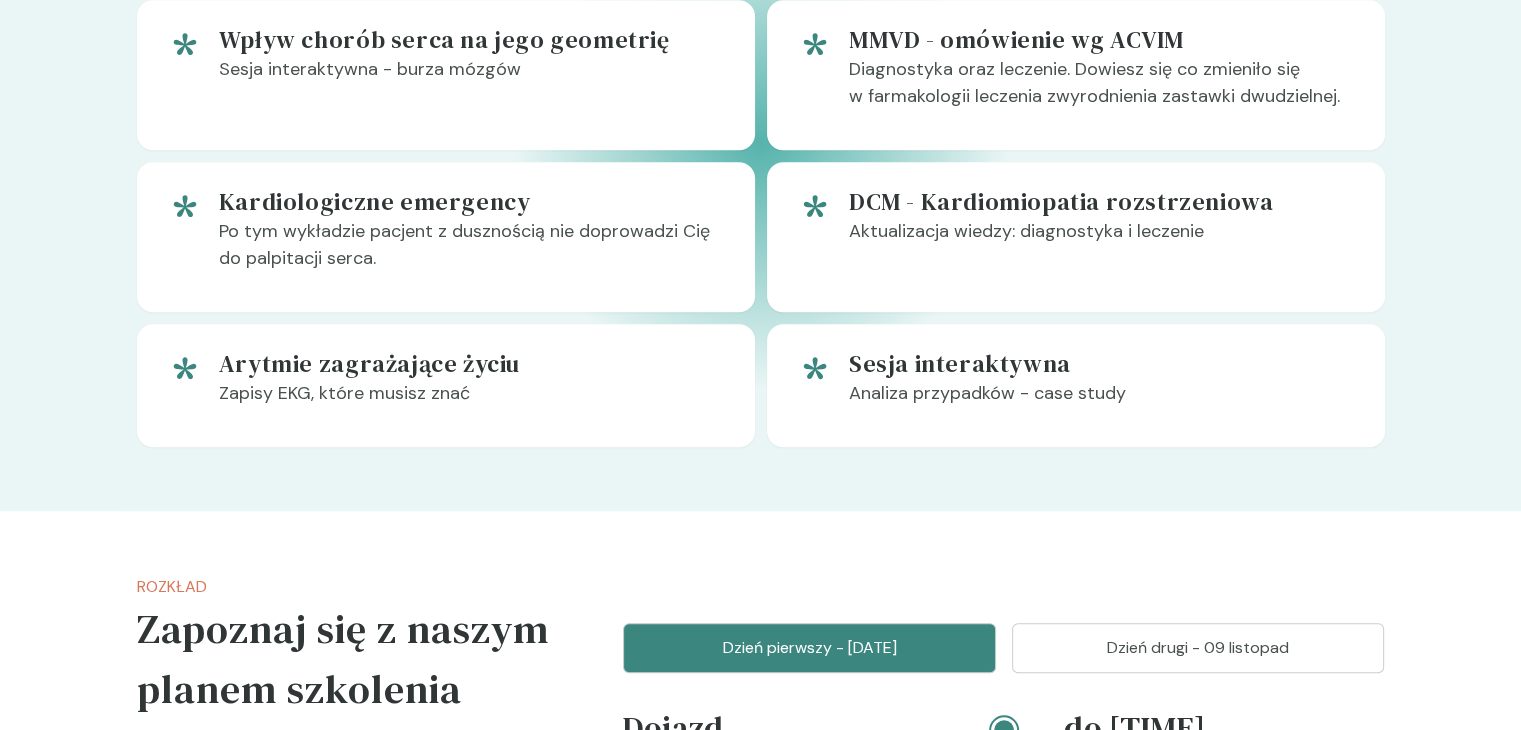 scroll, scrollTop: 1480, scrollLeft: 0, axis: vertical 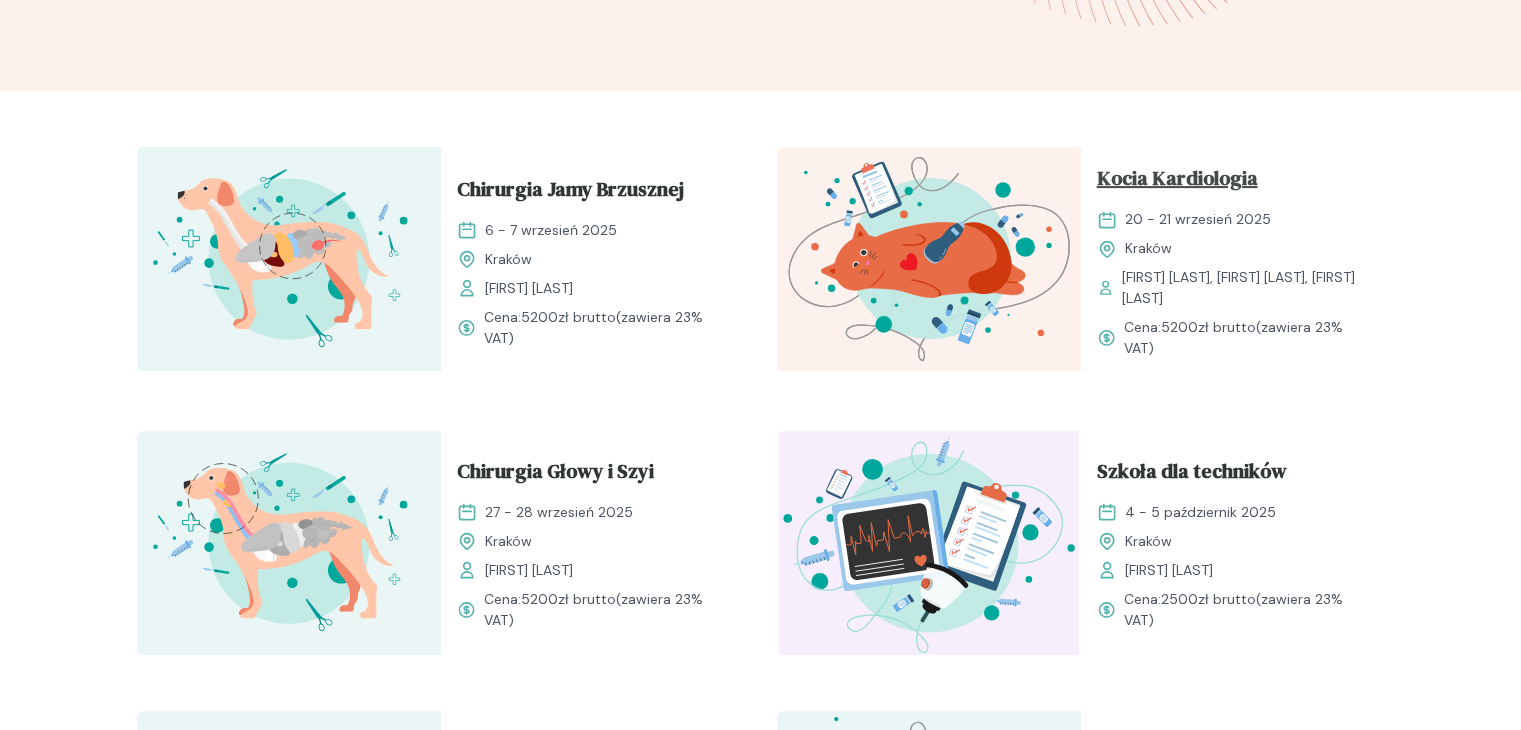 click on "Kocia Kardiologia" at bounding box center (1177, 182) 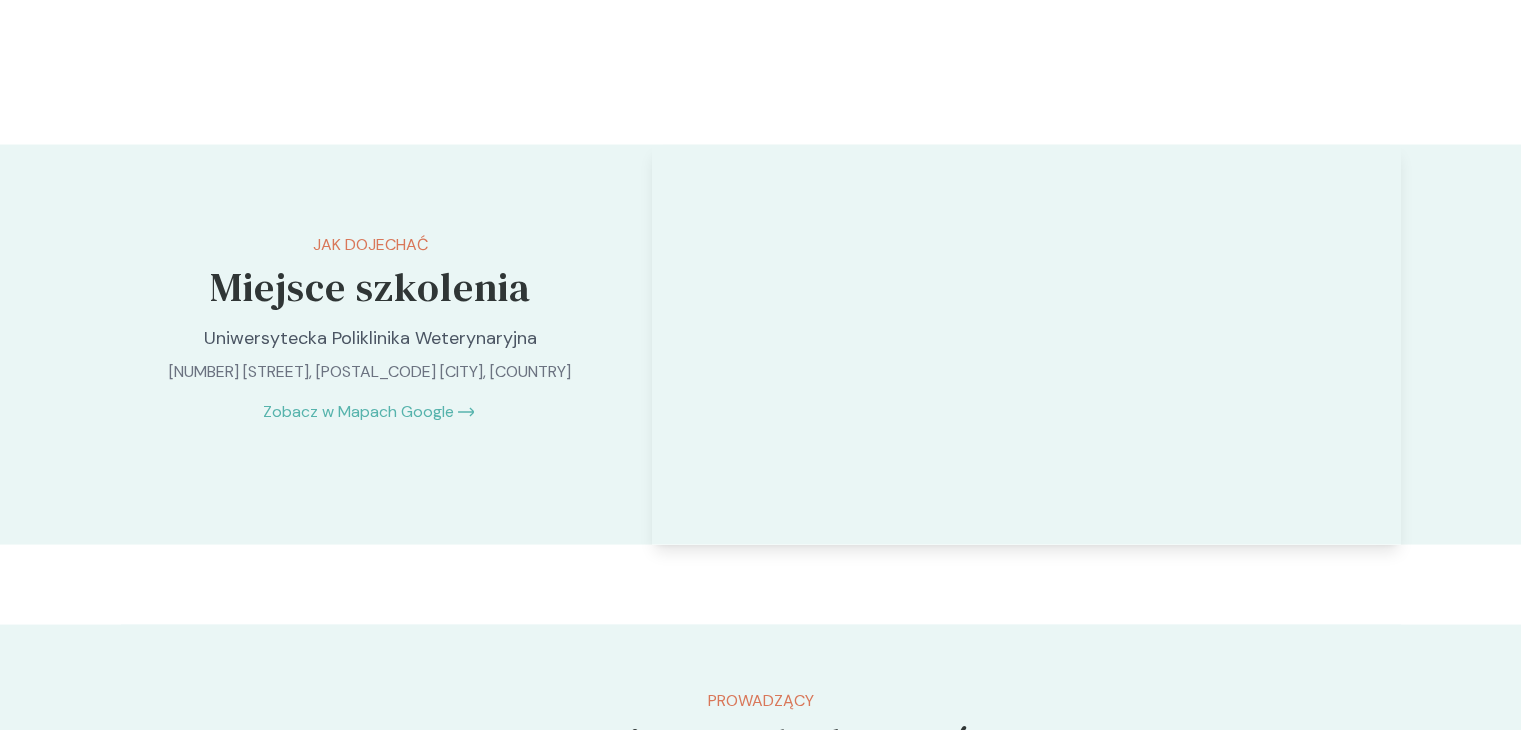scroll, scrollTop: 3800, scrollLeft: 0, axis: vertical 